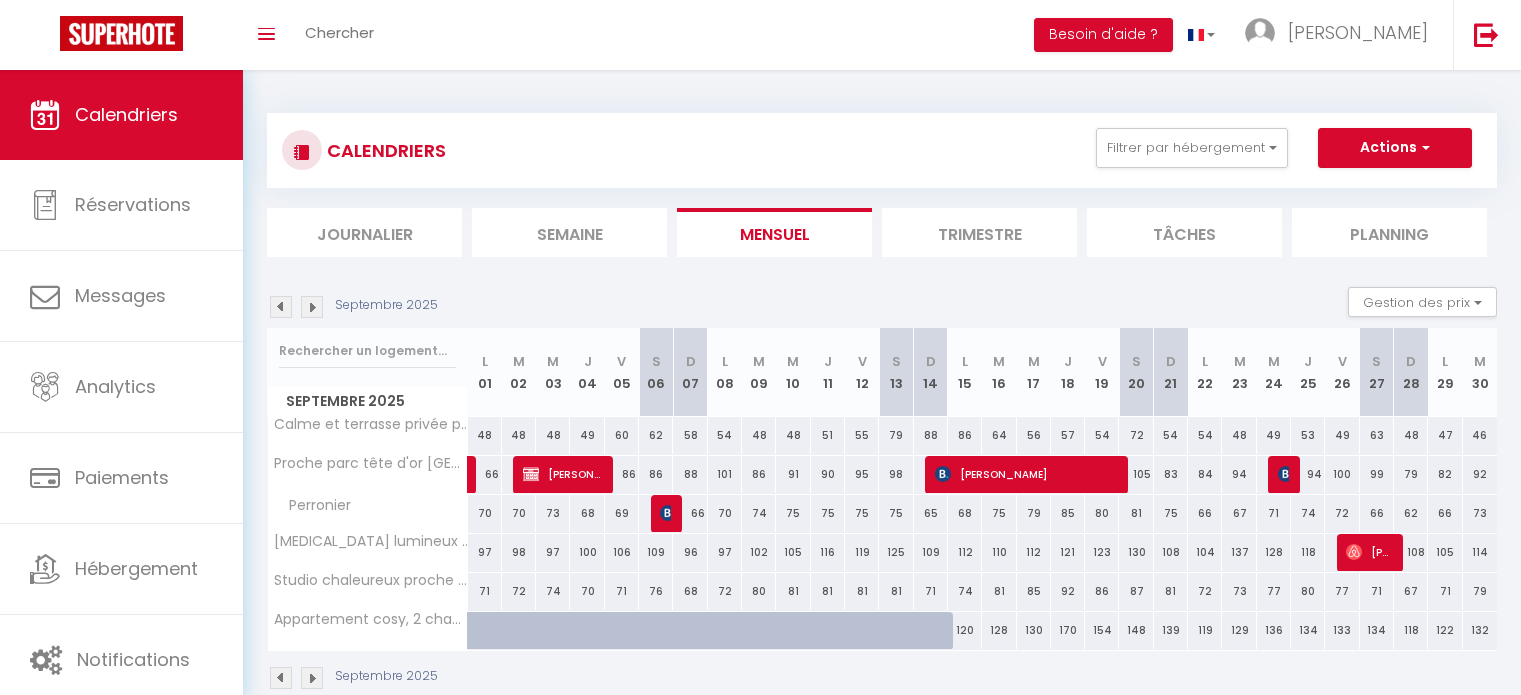 scroll, scrollTop: 0, scrollLeft: 0, axis: both 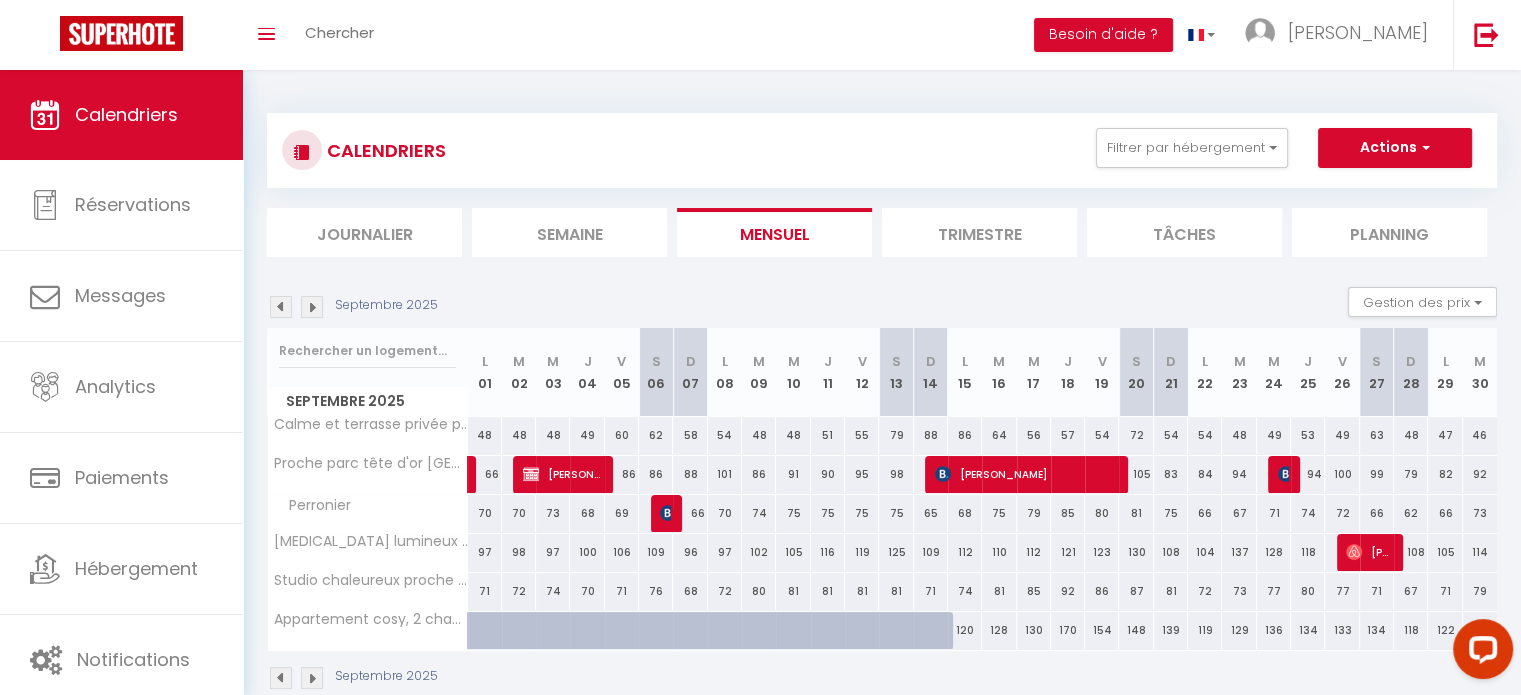click at bounding box center [281, 678] 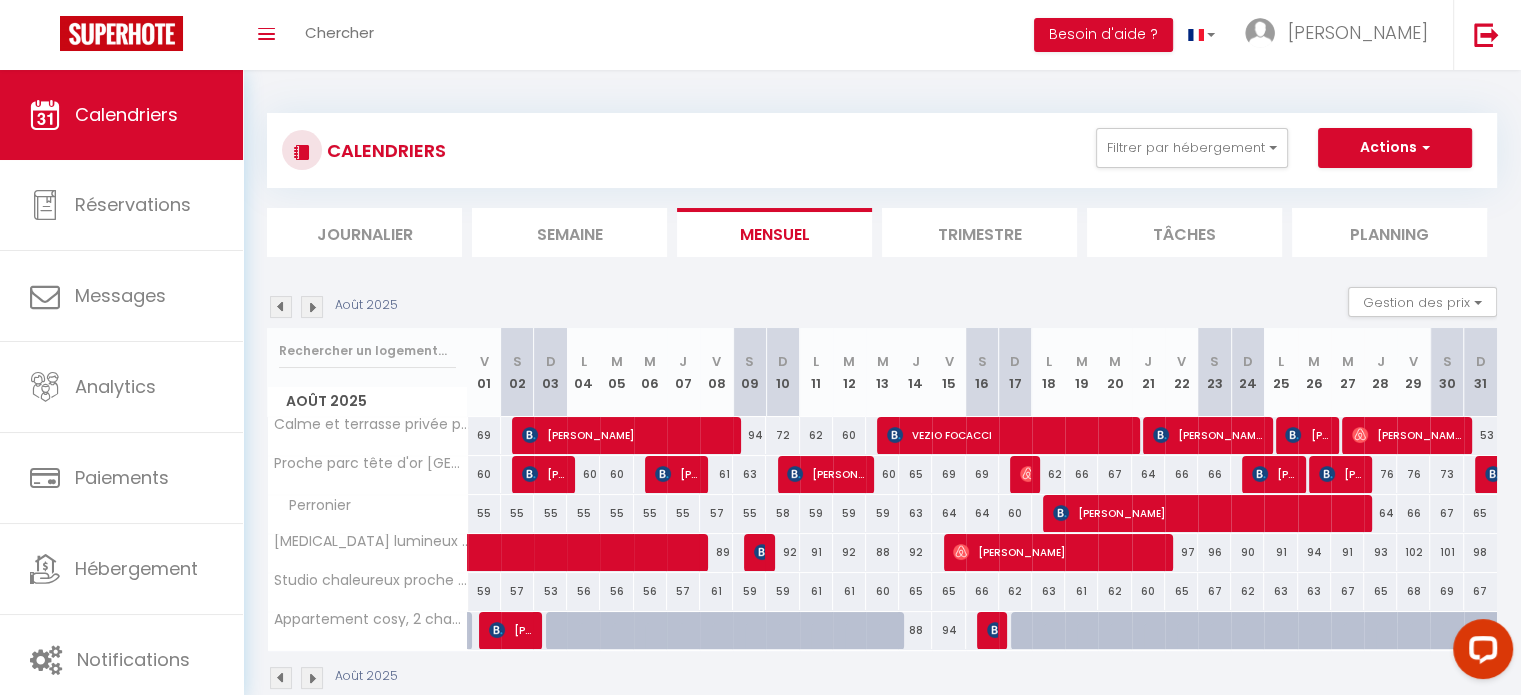 click at bounding box center [281, 678] 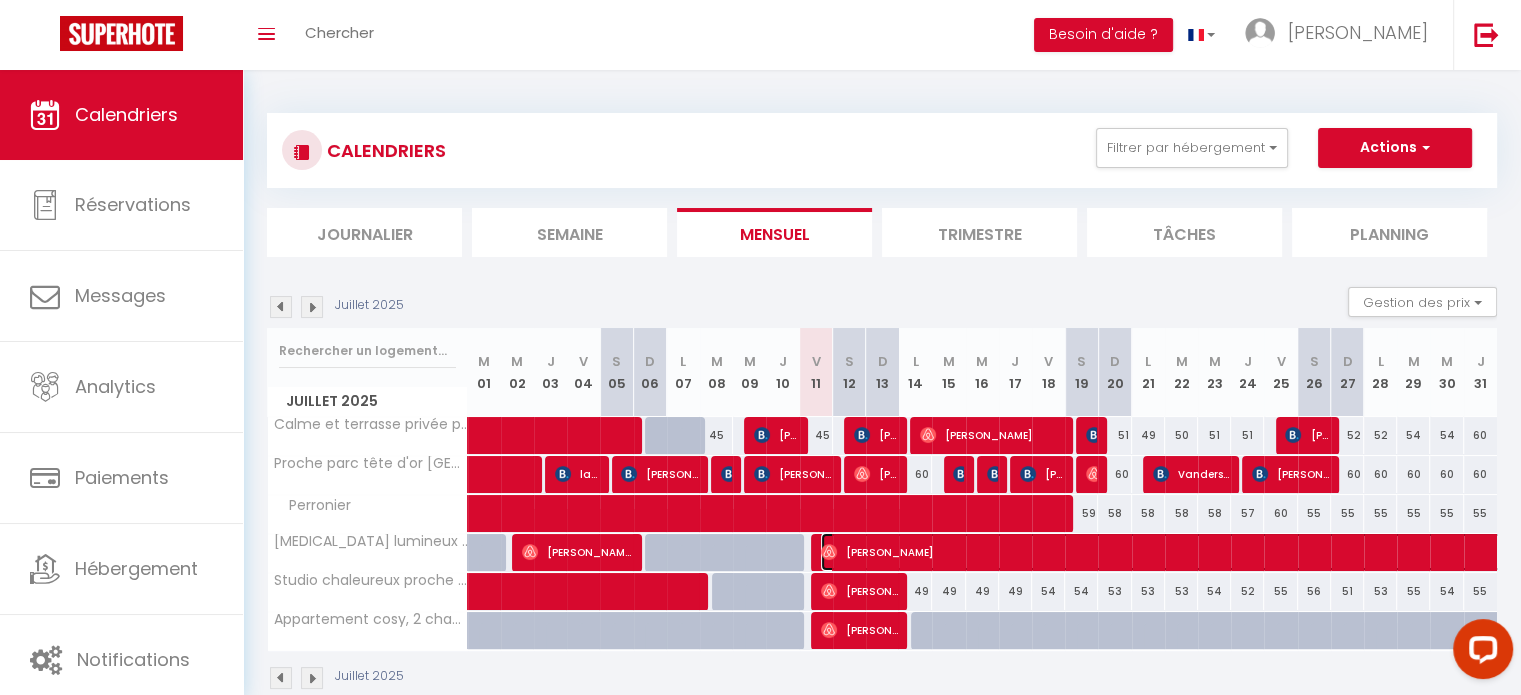 click on "[PERSON_NAME]" at bounding box center (1465, 552) 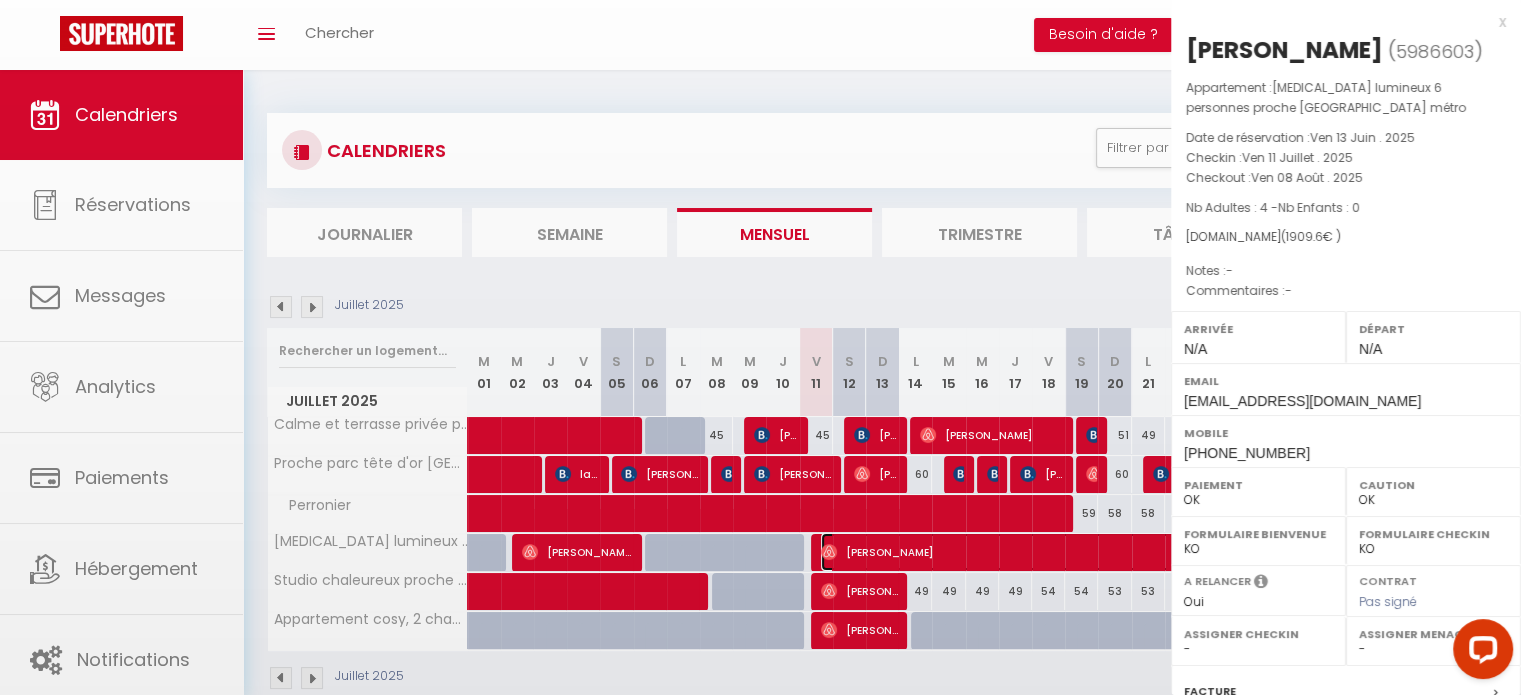 select on "38531" 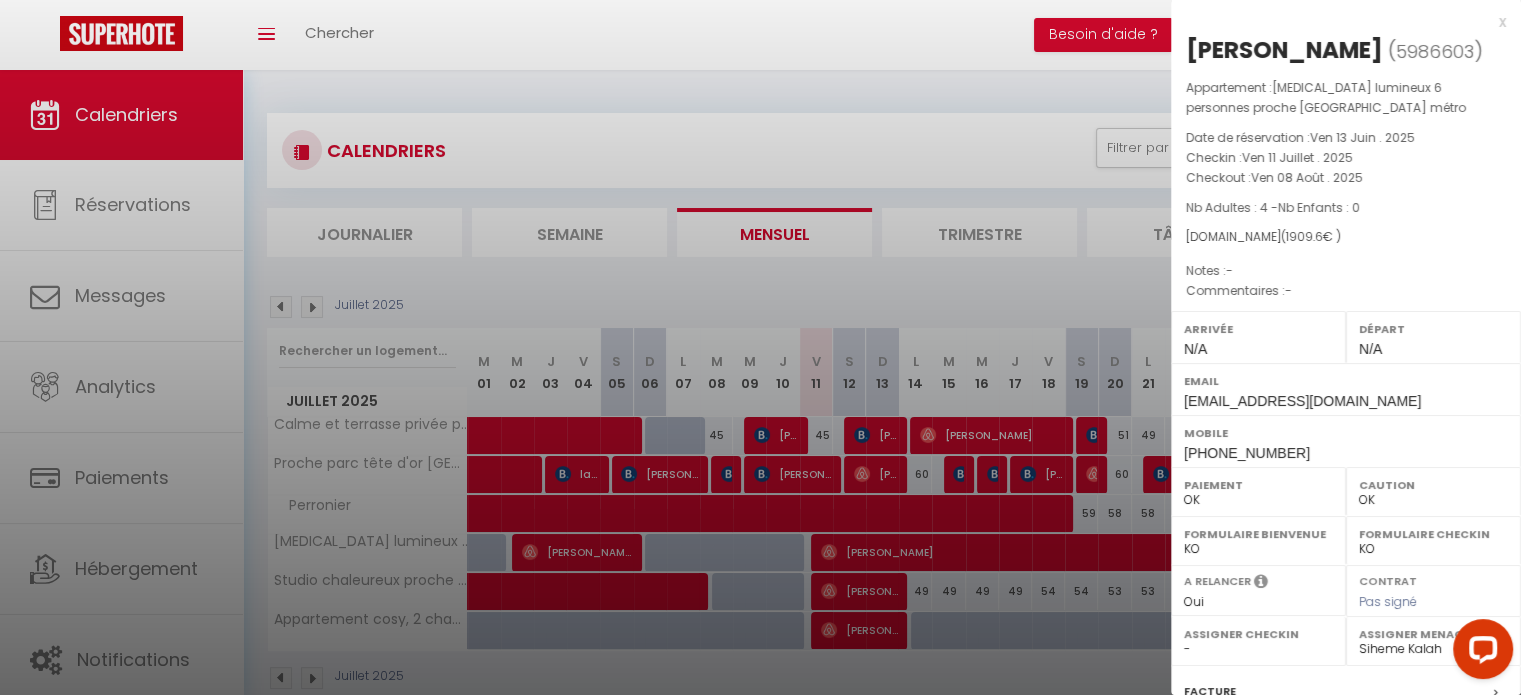 scroll, scrollTop: 240, scrollLeft: 0, axis: vertical 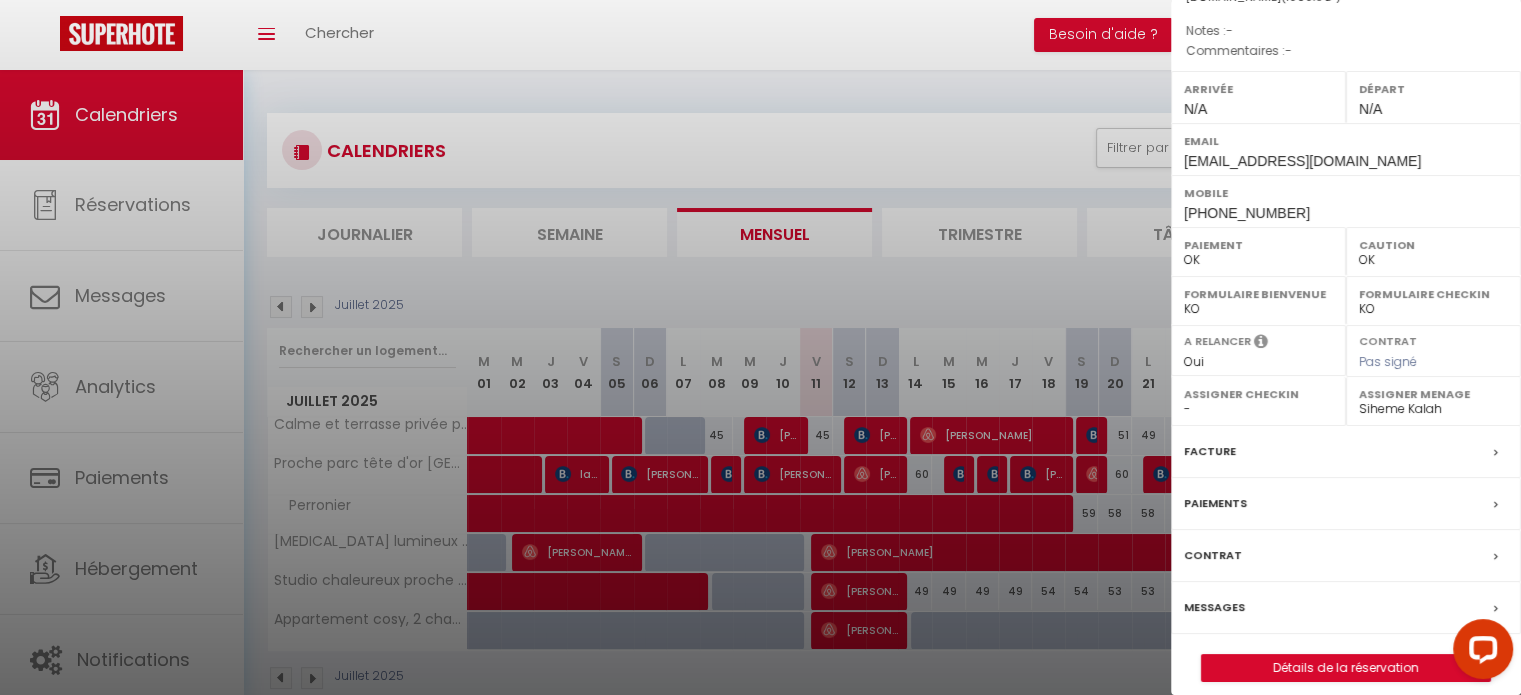 click on "Messages" at bounding box center (1346, 608) 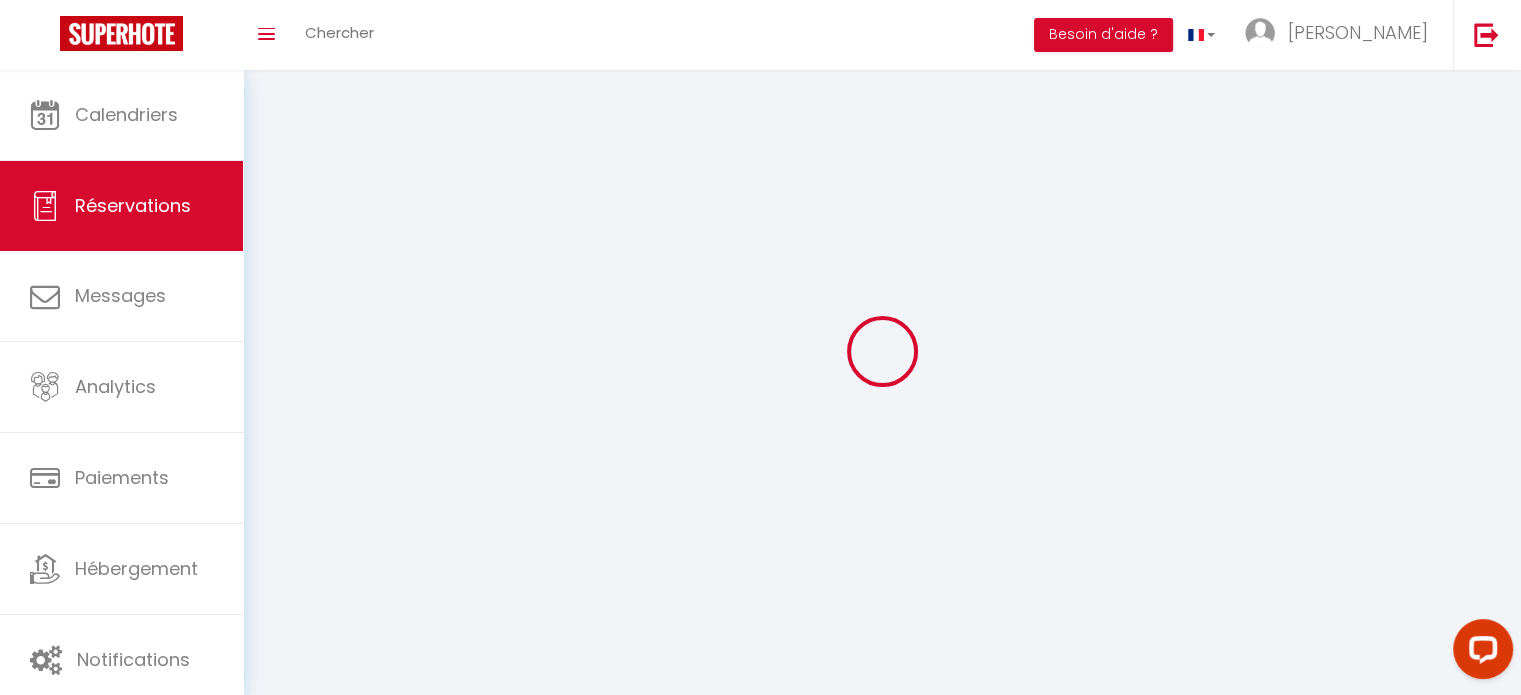 select 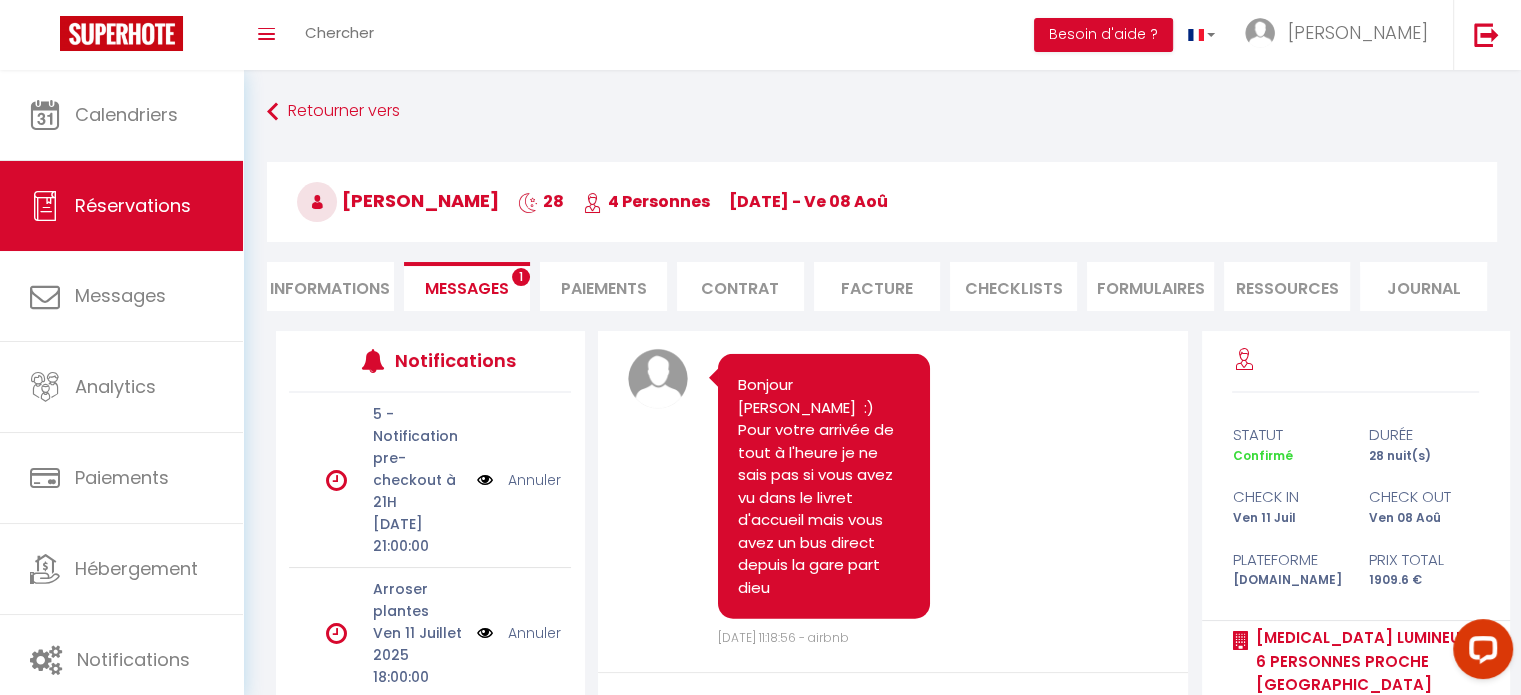 scroll, scrollTop: 5813, scrollLeft: 0, axis: vertical 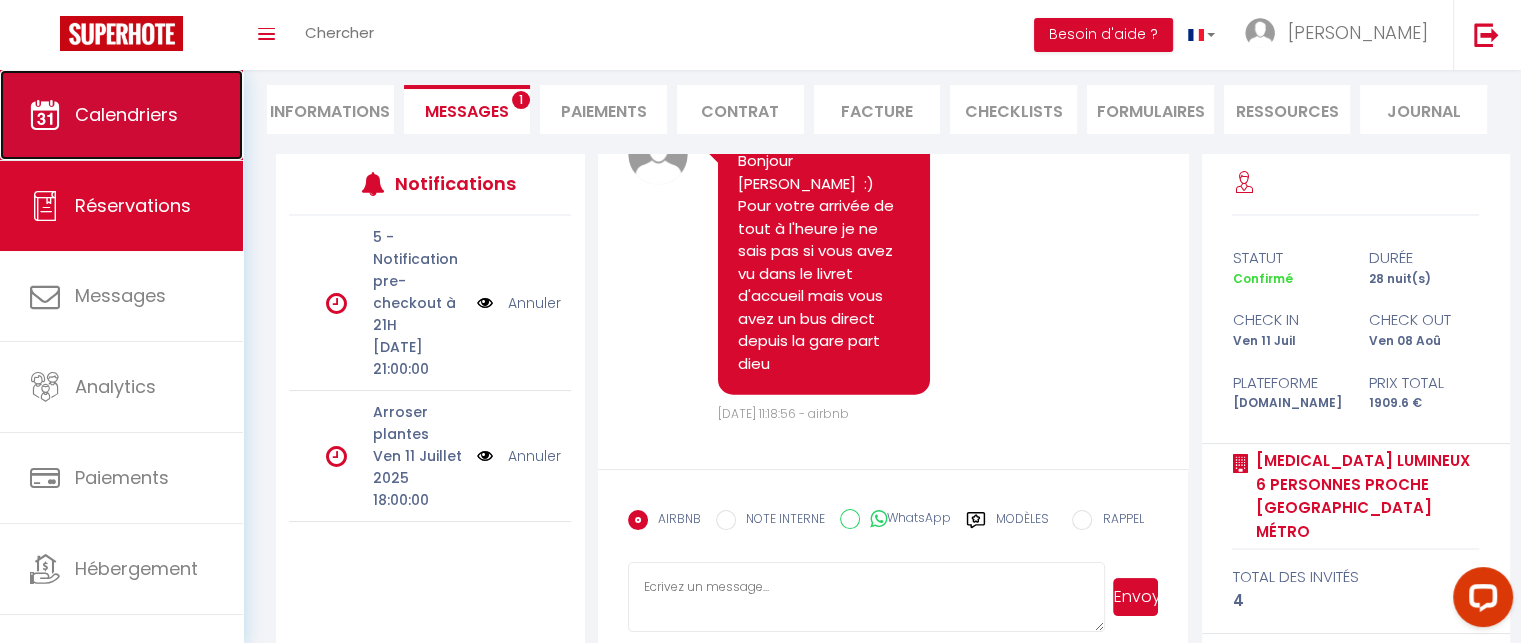 click on "Calendriers" at bounding box center (121, 115) 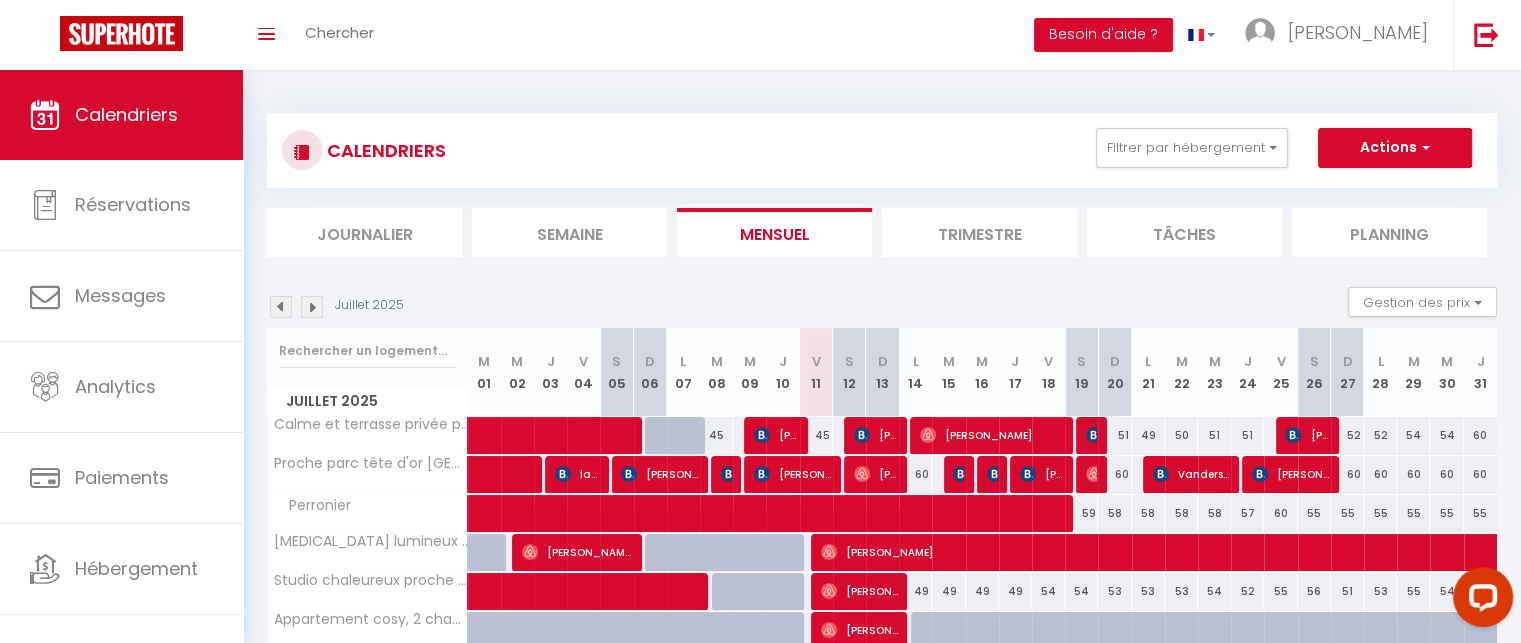 scroll, scrollTop: 88, scrollLeft: 0, axis: vertical 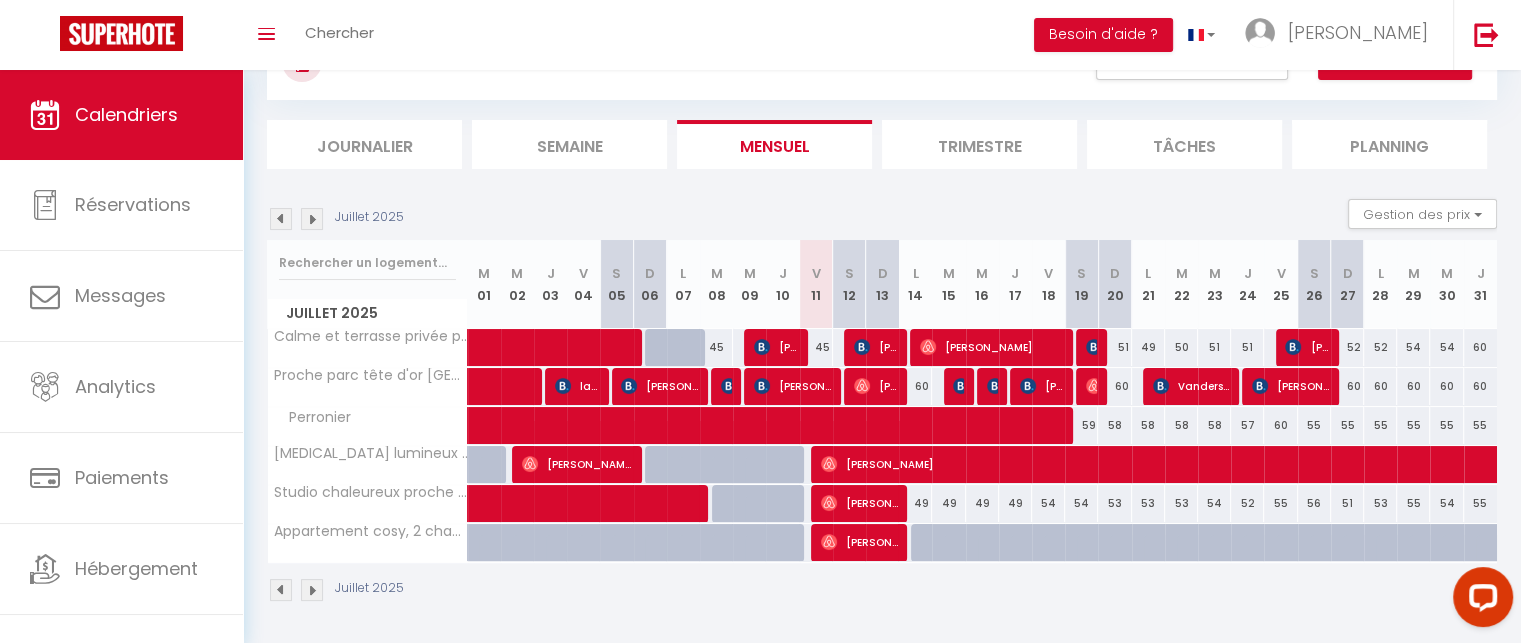 click at bounding box center [281, 590] 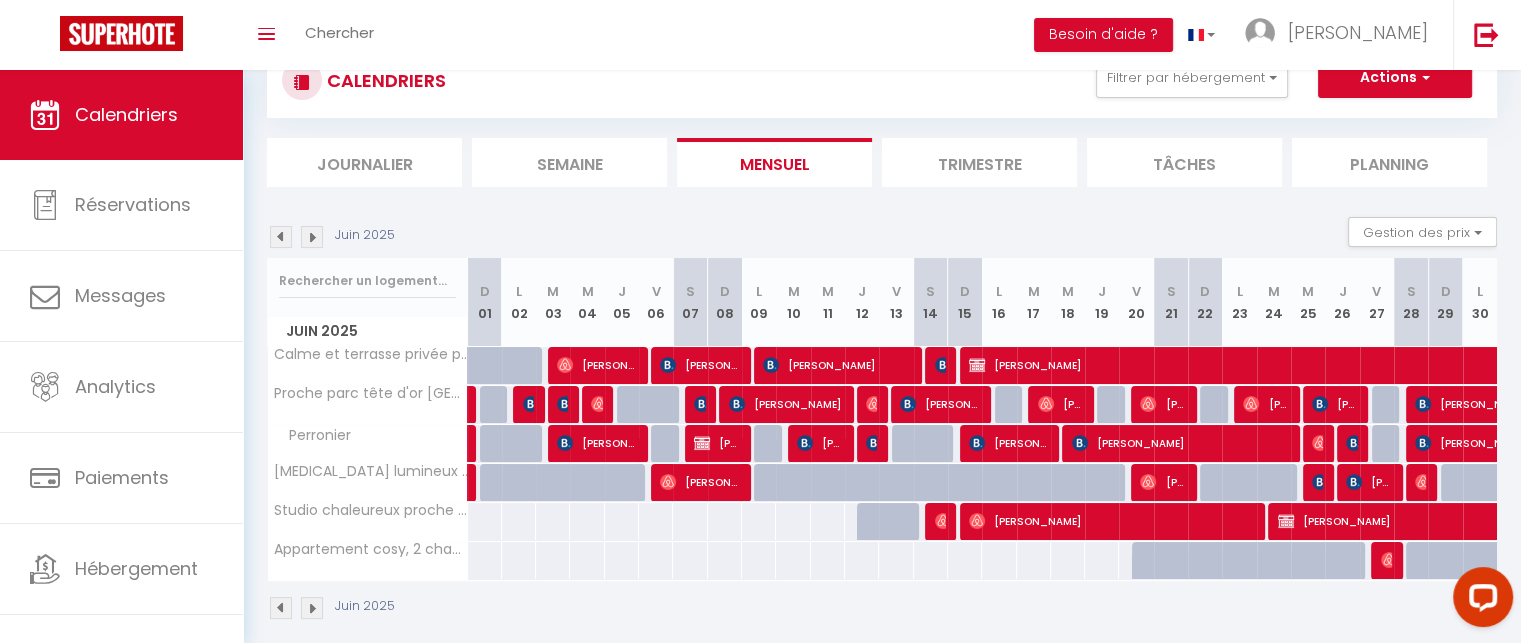 scroll, scrollTop: 88, scrollLeft: 0, axis: vertical 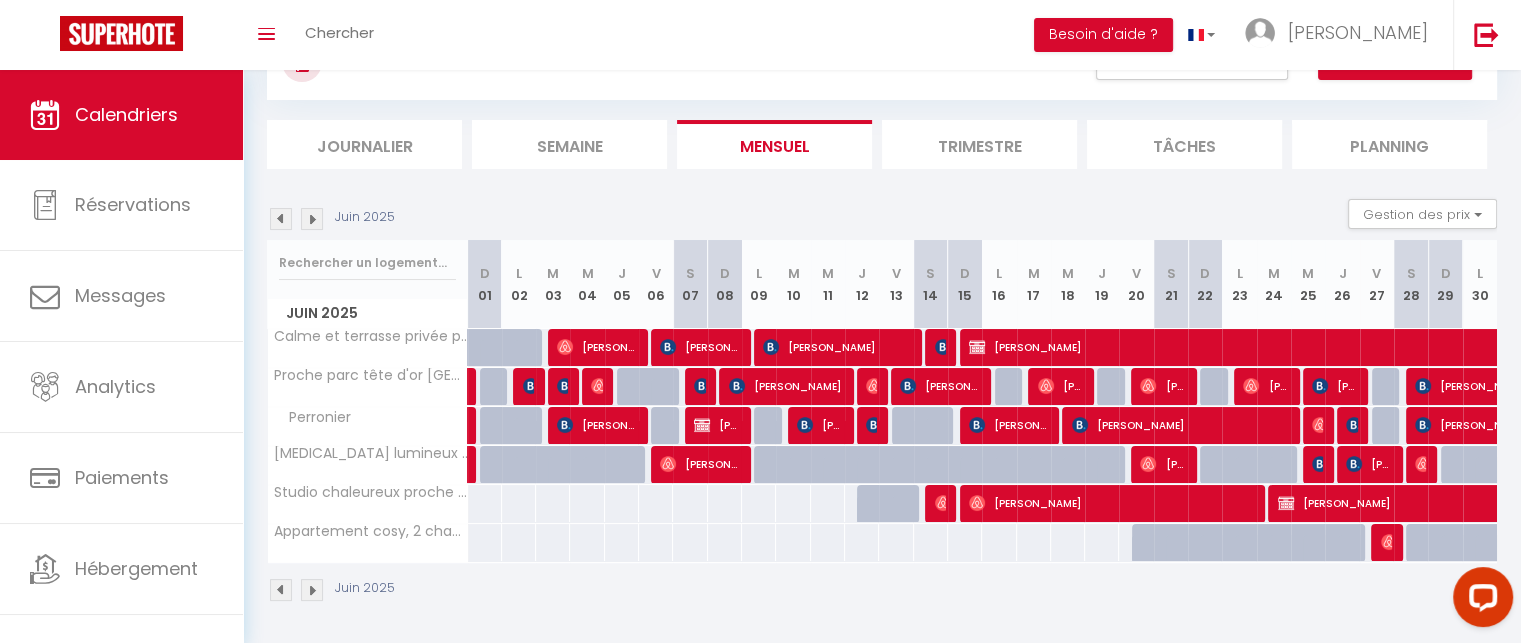 click at bounding box center (312, 590) 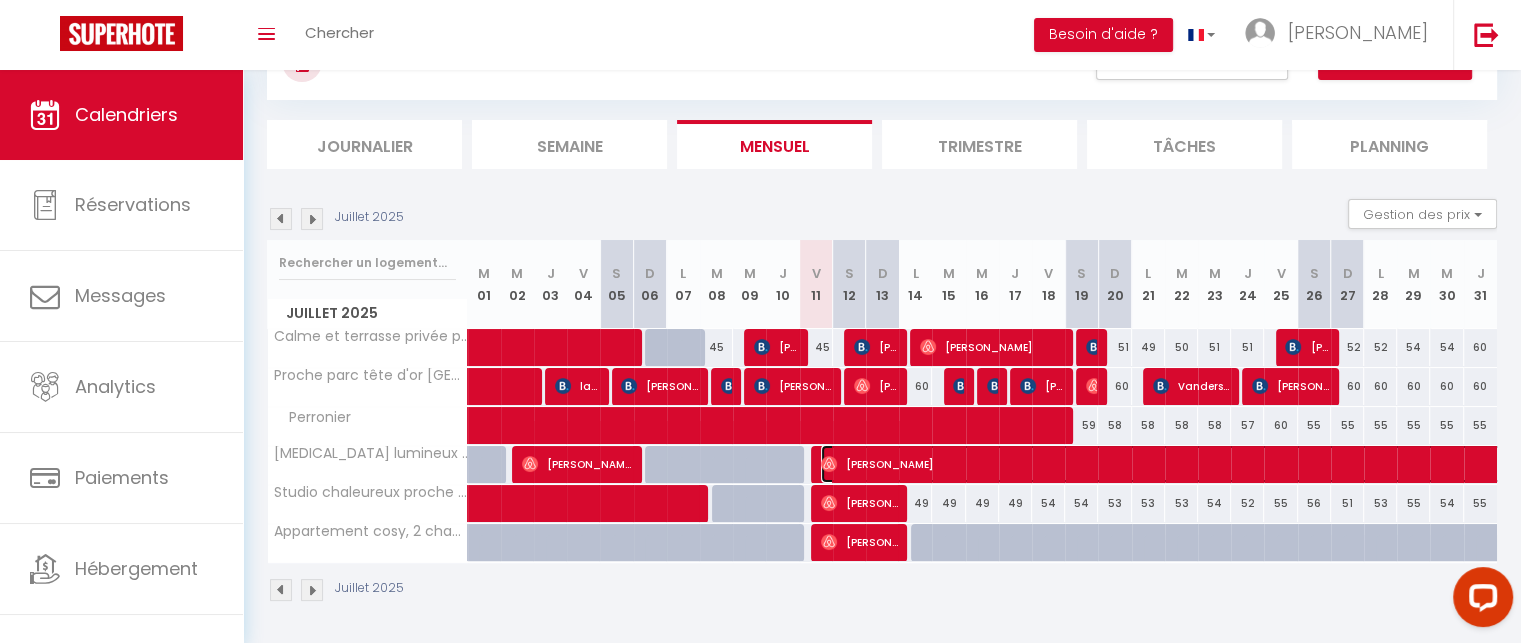 click on "[PERSON_NAME]" at bounding box center [1465, 464] 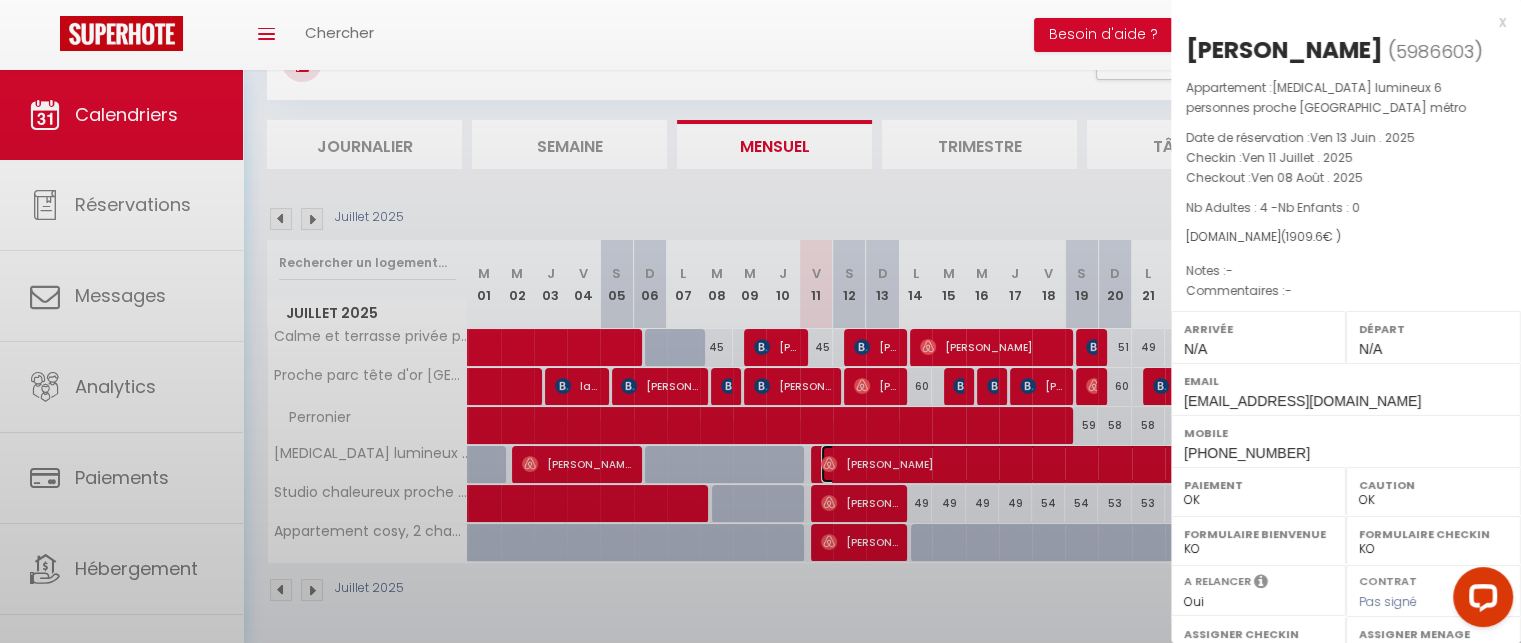 select on "38531" 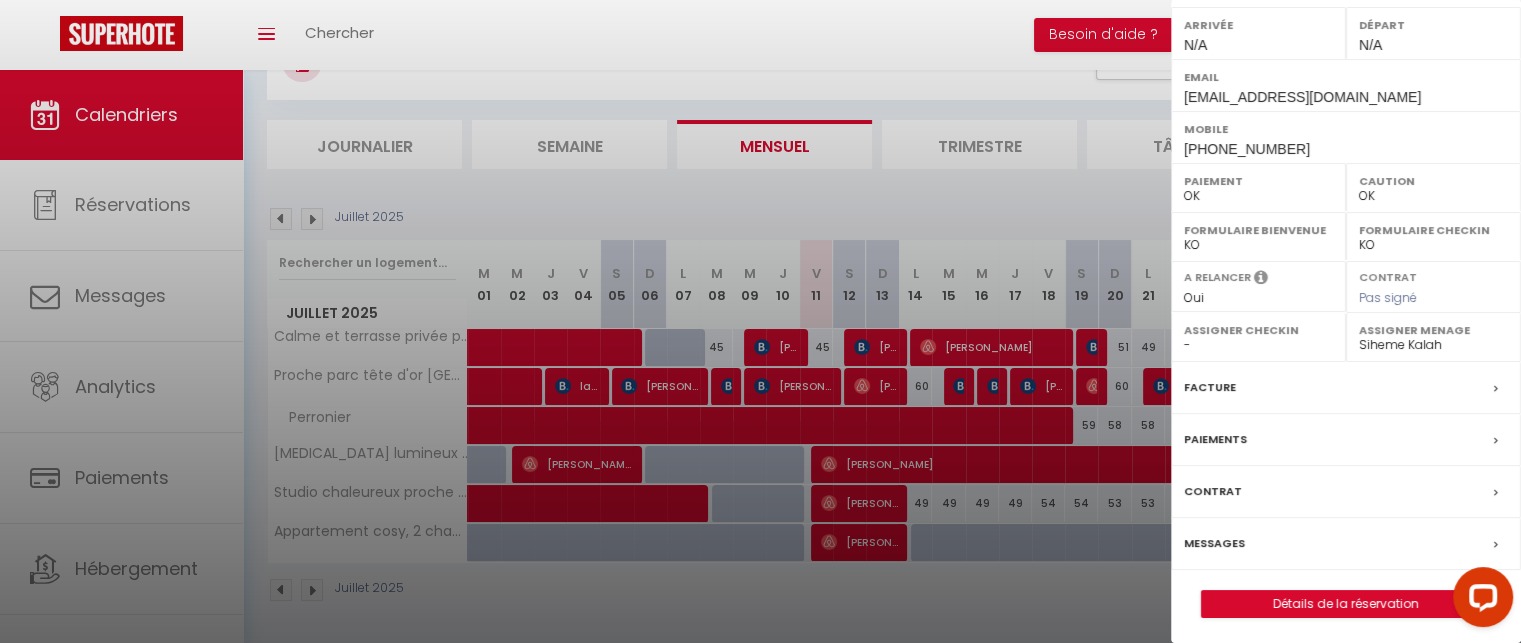 scroll, scrollTop: 305, scrollLeft: 0, axis: vertical 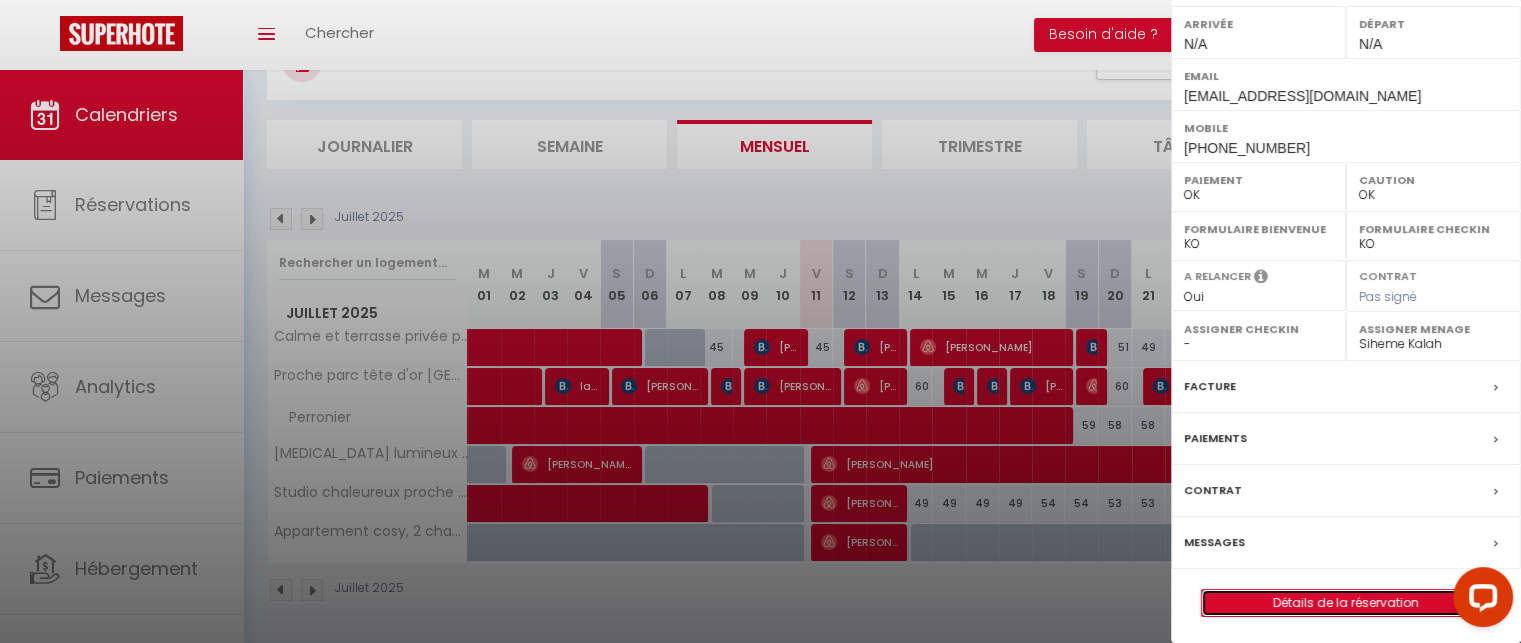 click on "Détails de la réservation" at bounding box center [1346, 603] 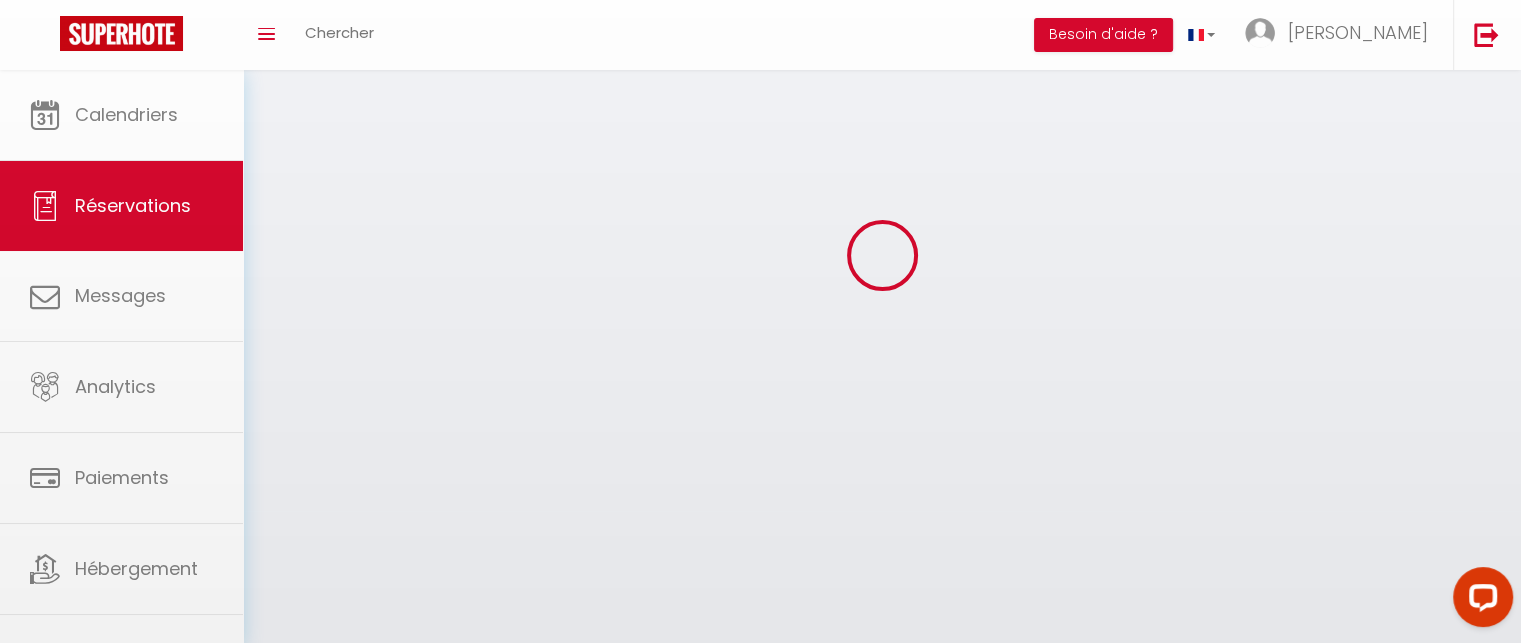 scroll, scrollTop: 0, scrollLeft: 0, axis: both 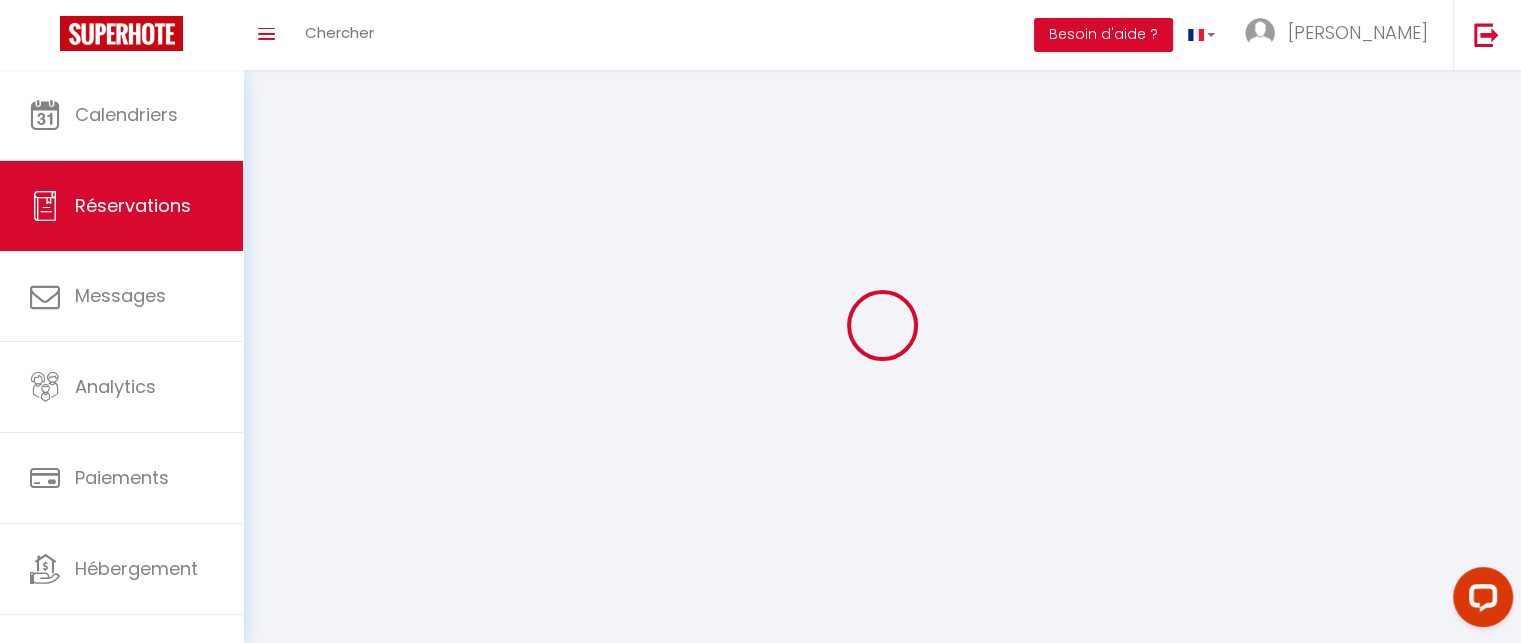 type on "[PERSON_NAME]" 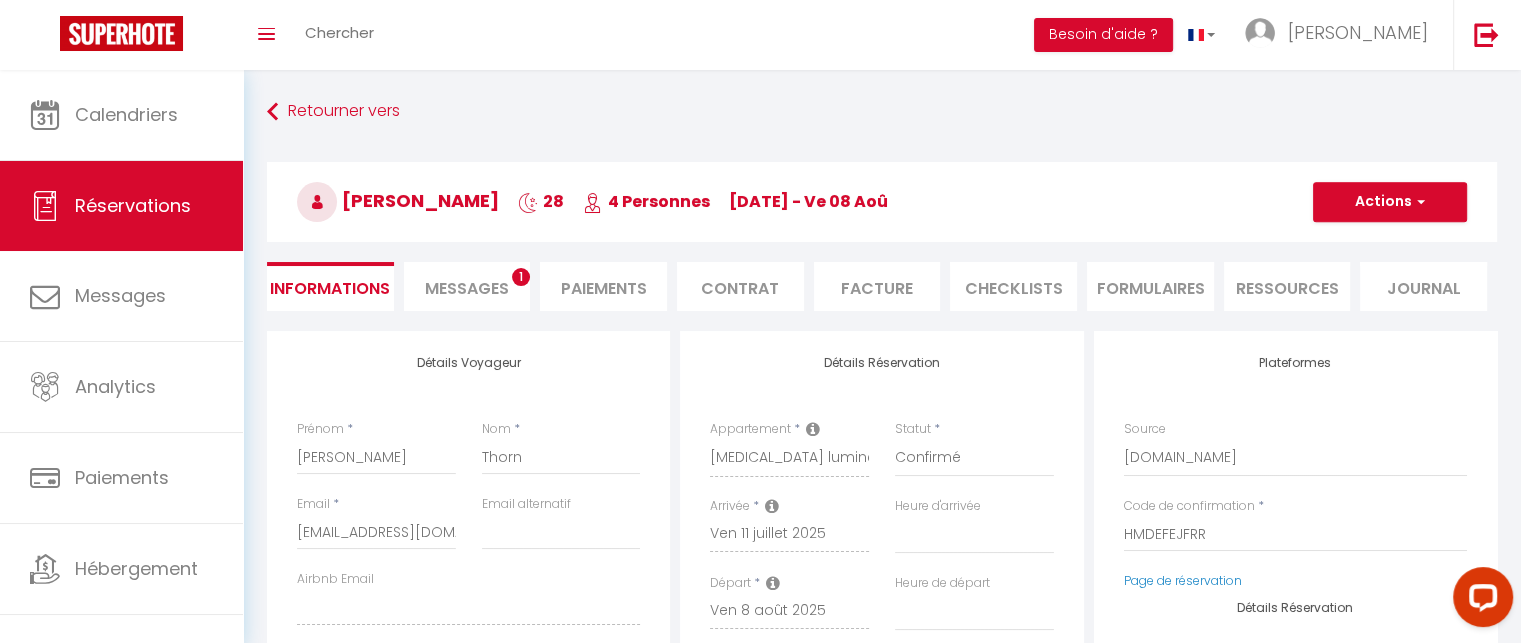 select 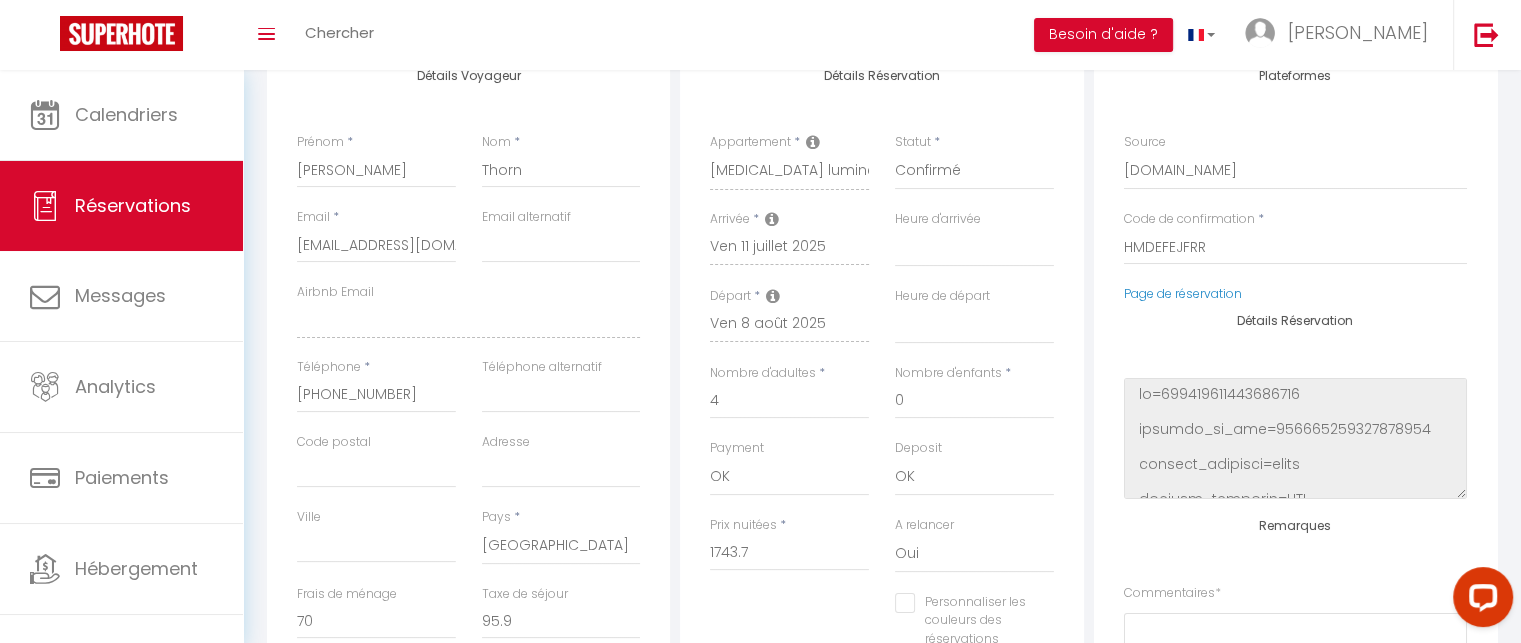 scroll, scrollTop: 0, scrollLeft: 0, axis: both 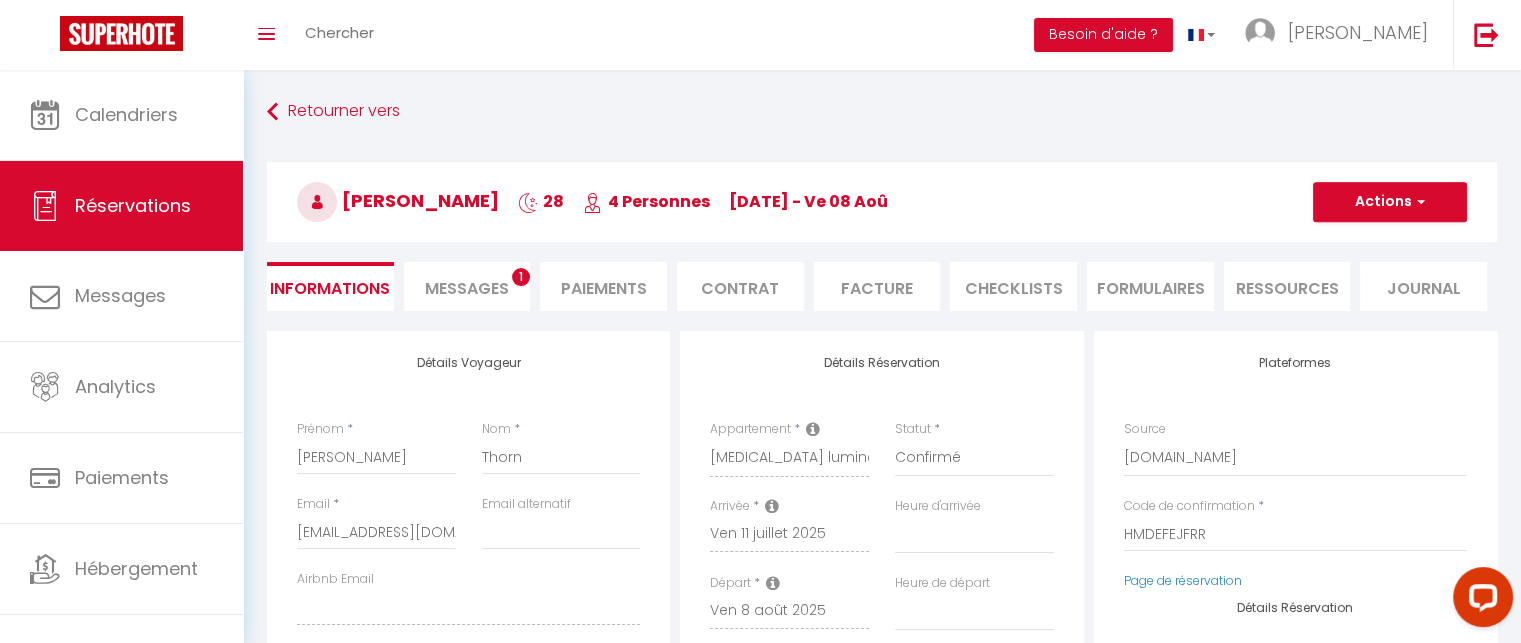 click on "Paiements" at bounding box center [603, 286] 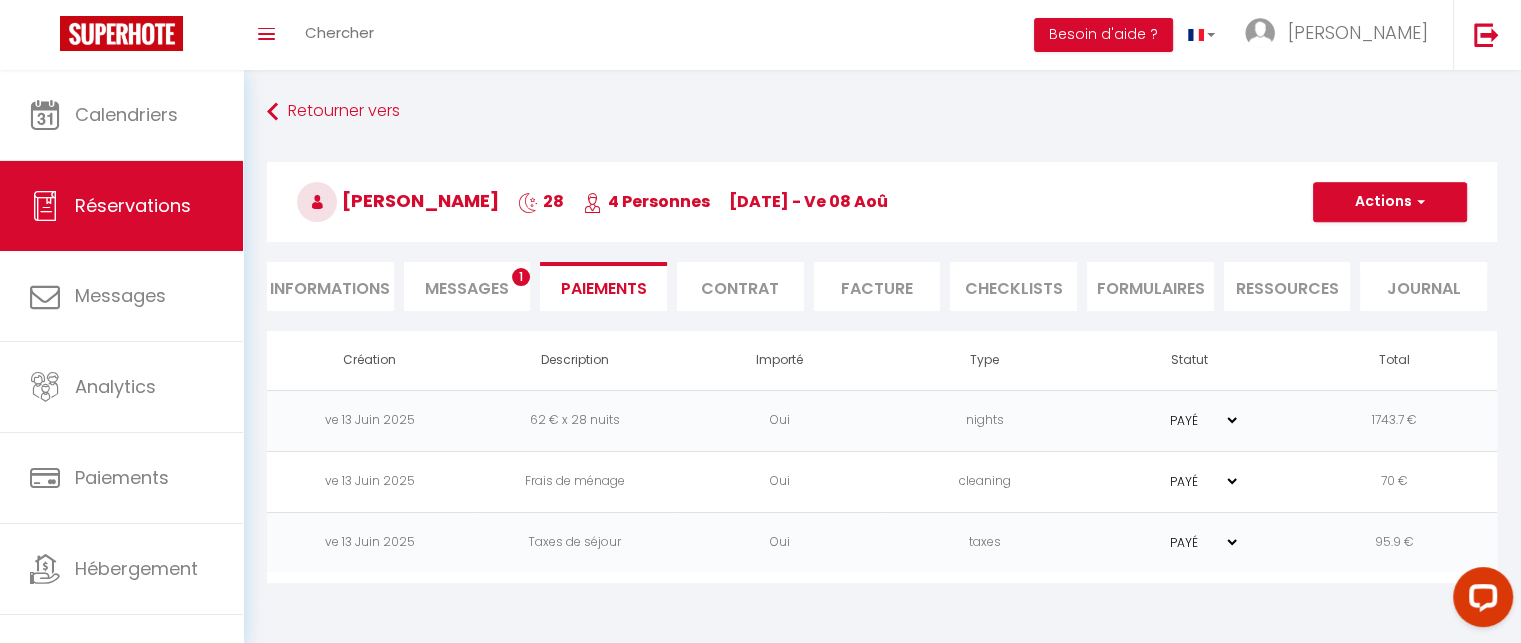 scroll, scrollTop: 70, scrollLeft: 0, axis: vertical 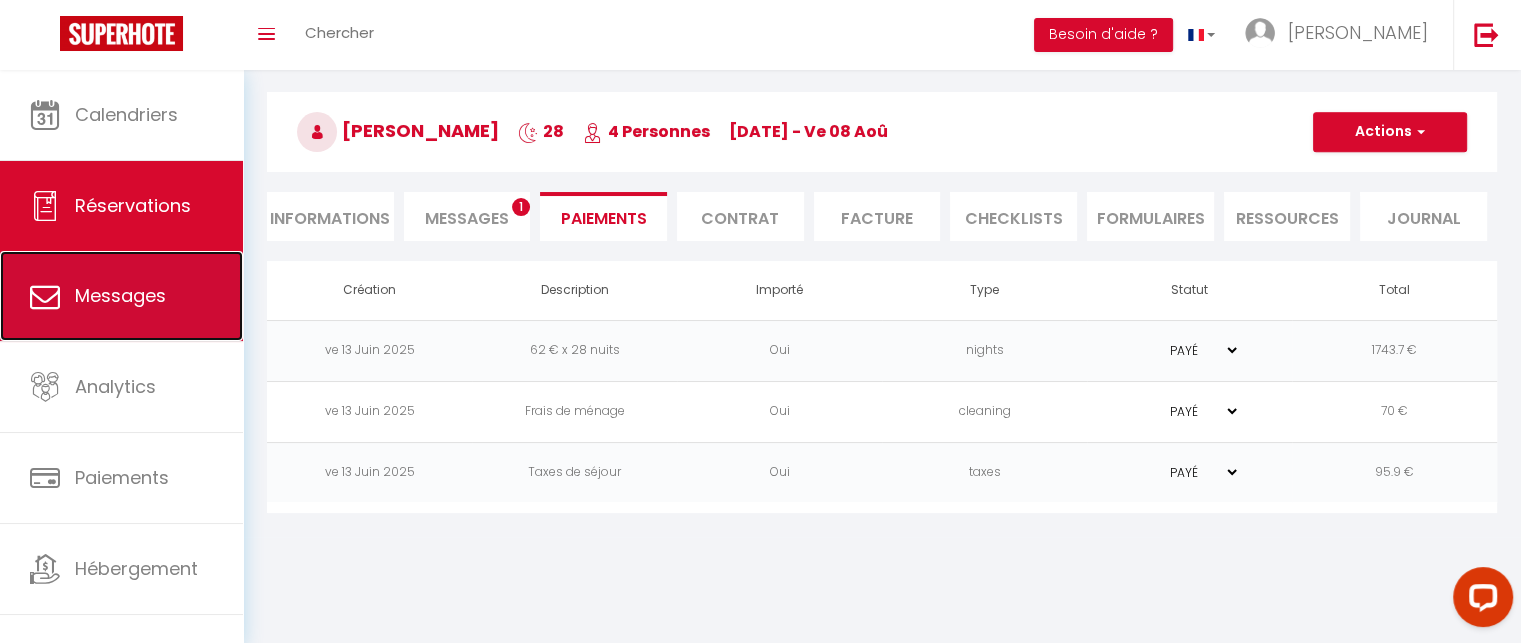 click on "Messages" at bounding box center [121, 296] 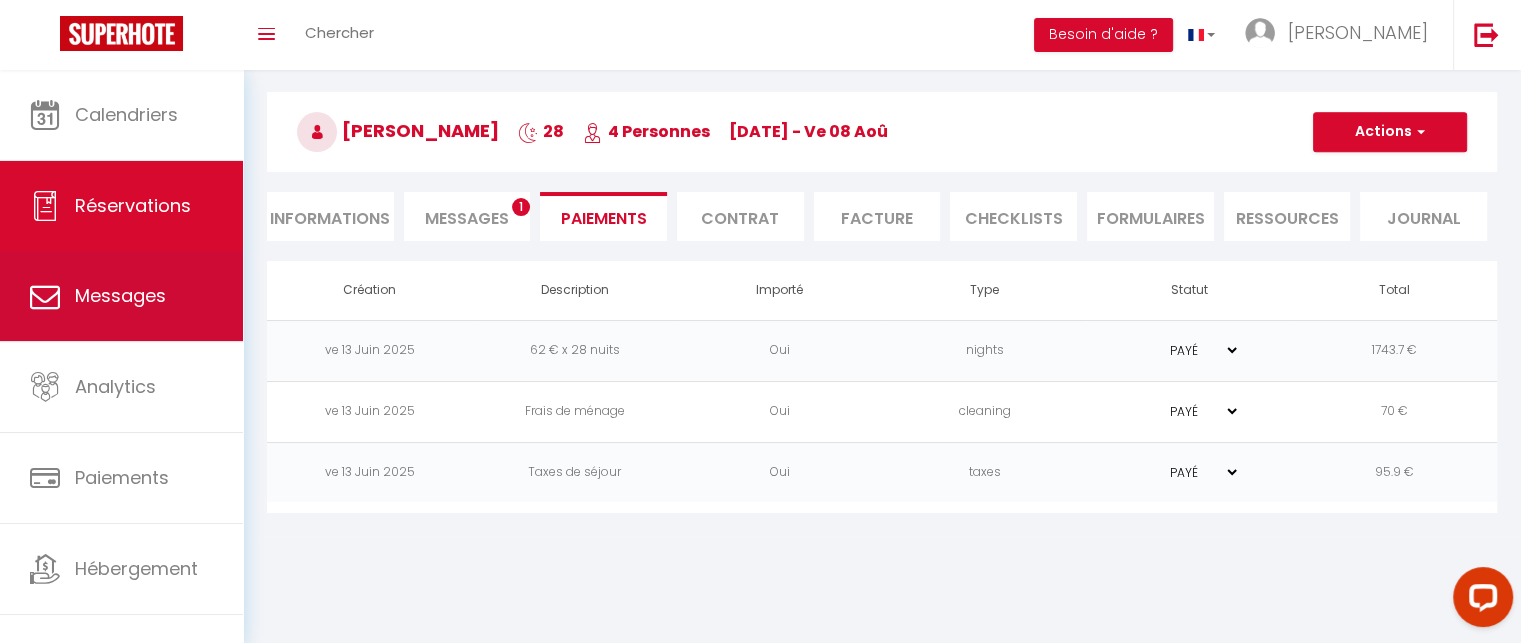 select on "message" 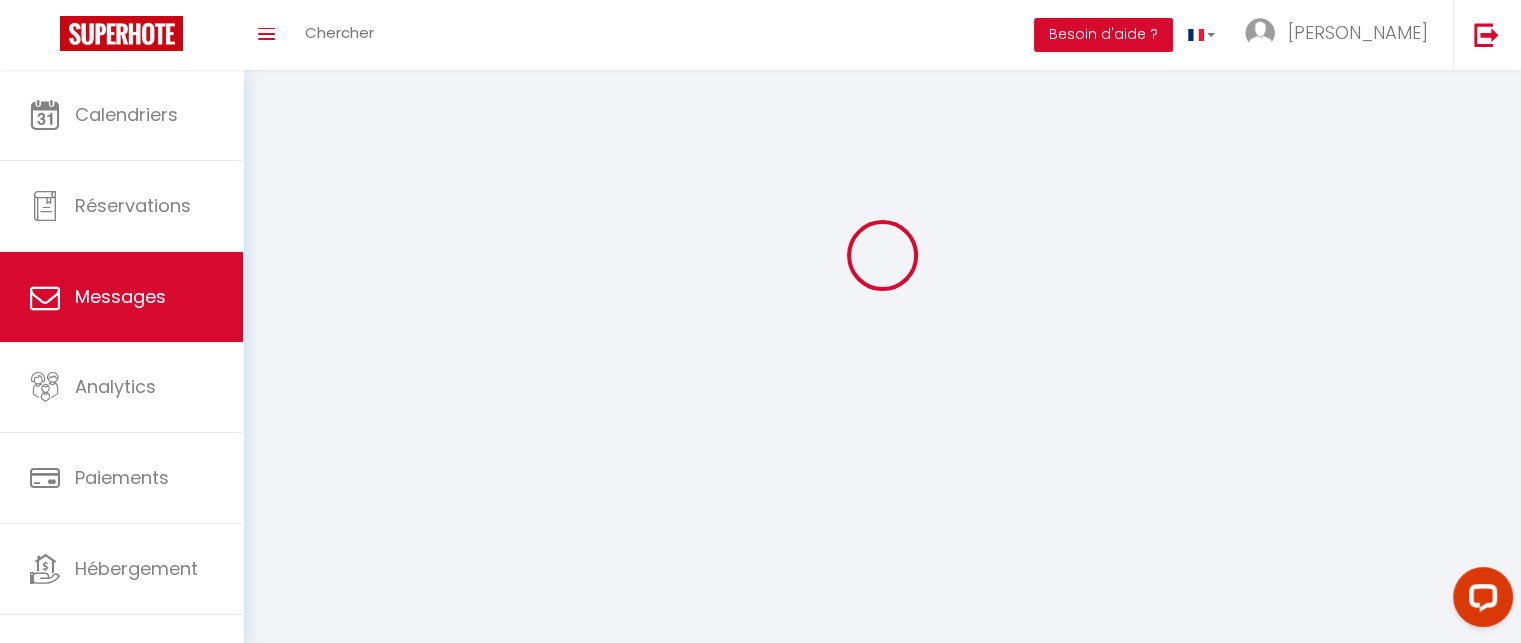 scroll, scrollTop: 0, scrollLeft: 0, axis: both 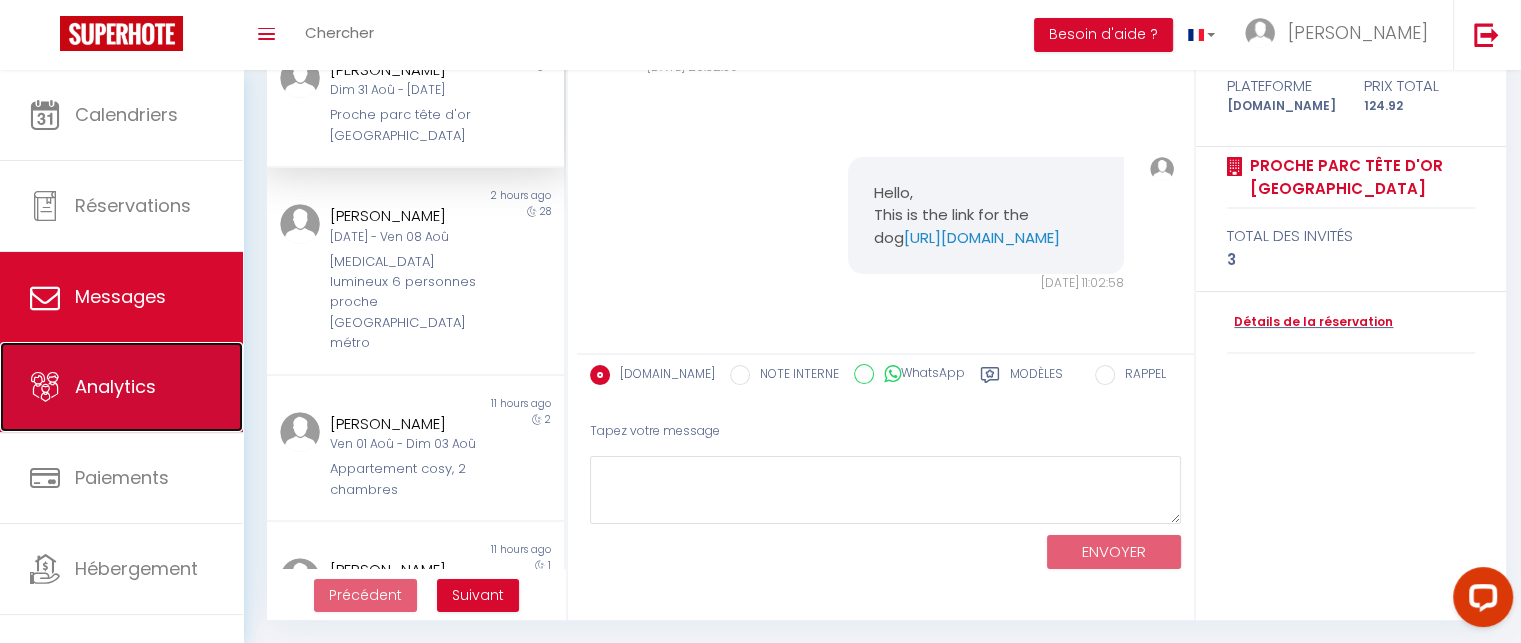 click on "Analytics" at bounding box center (115, 386) 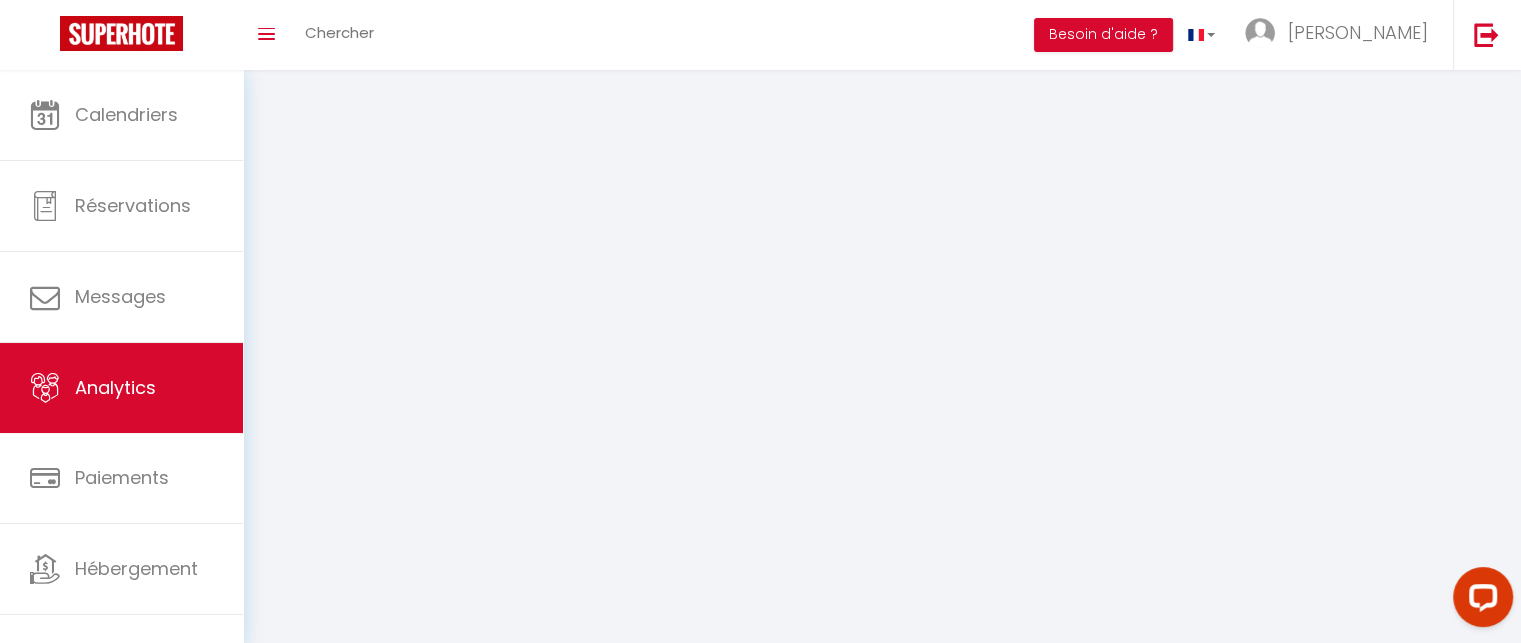 scroll, scrollTop: 0, scrollLeft: 0, axis: both 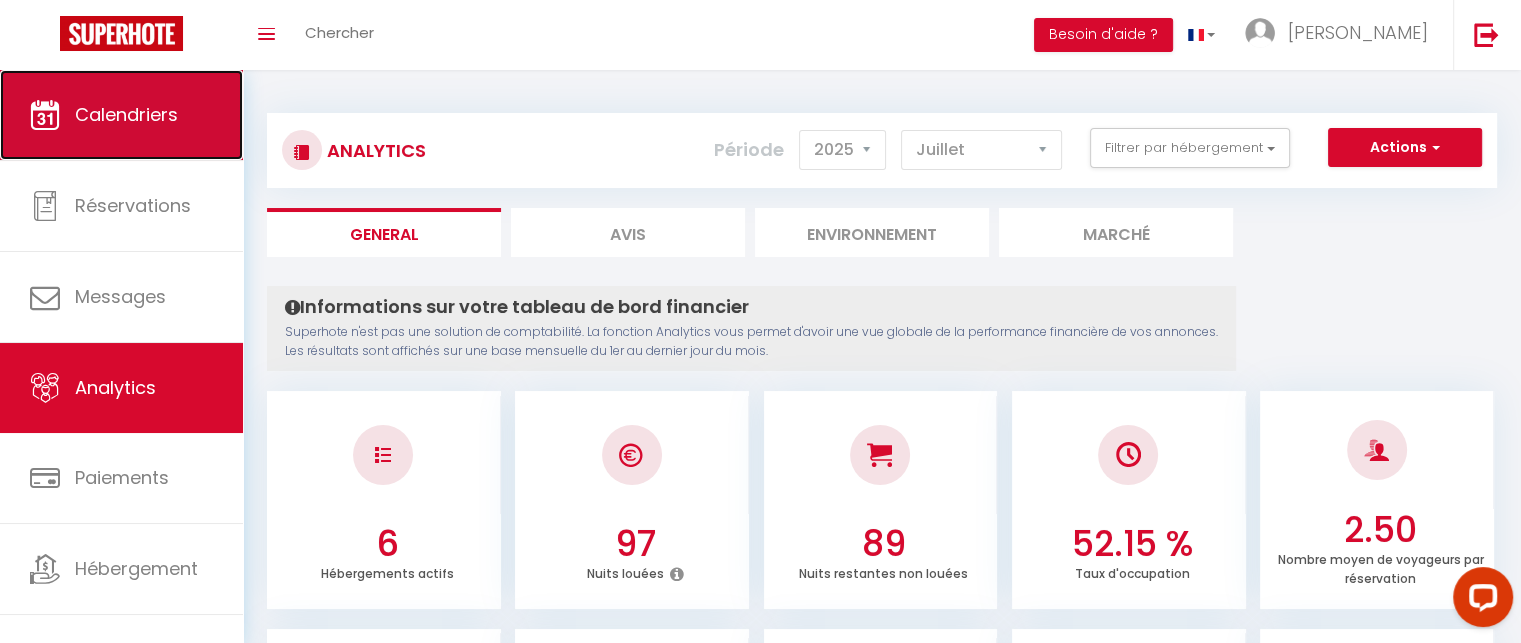 click on "Calendriers" at bounding box center [126, 114] 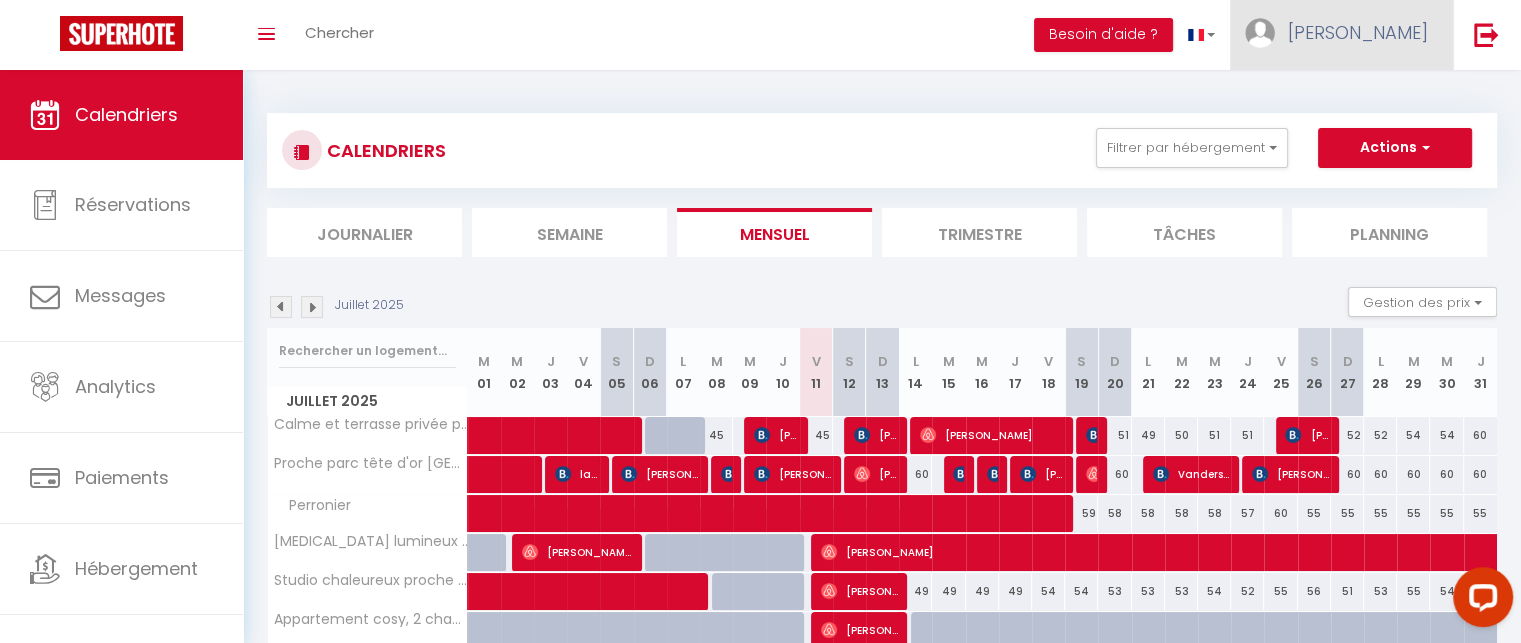 click on "[PERSON_NAME]" at bounding box center [1358, 32] 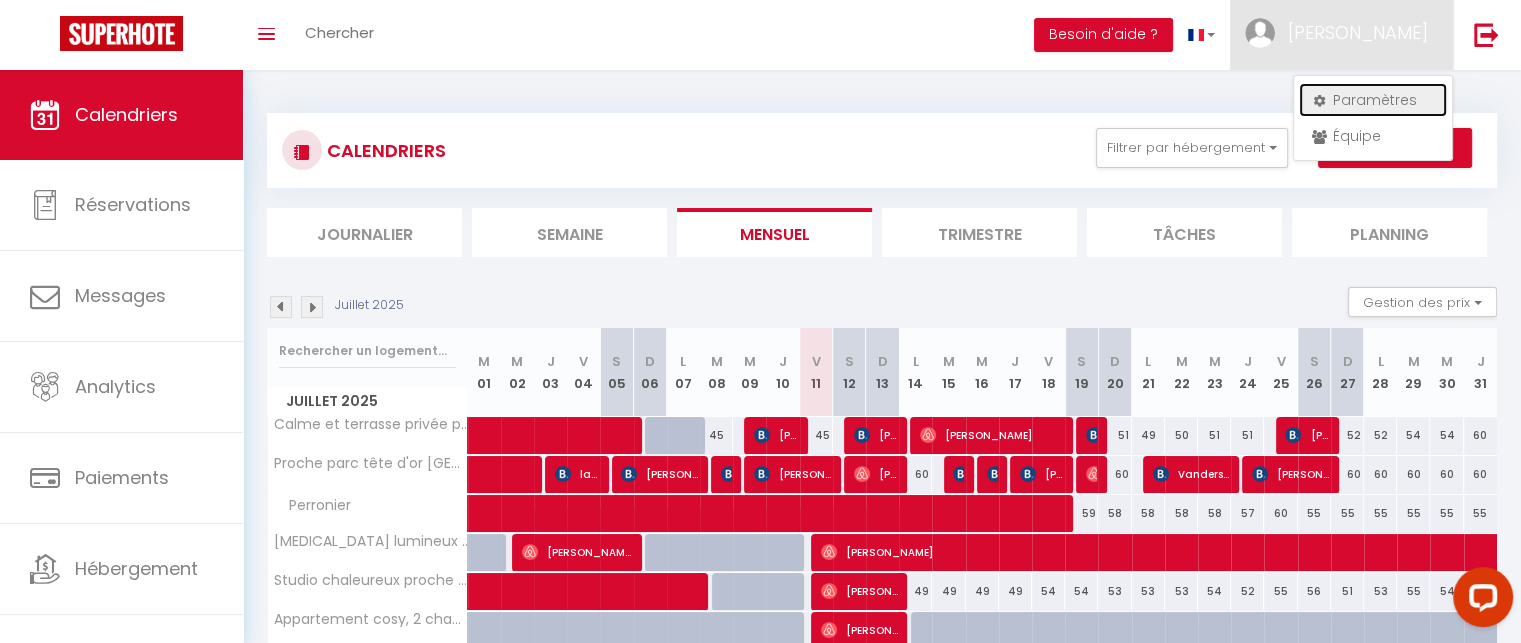 click on "Paramètres" at bounding box center (1373, 100) 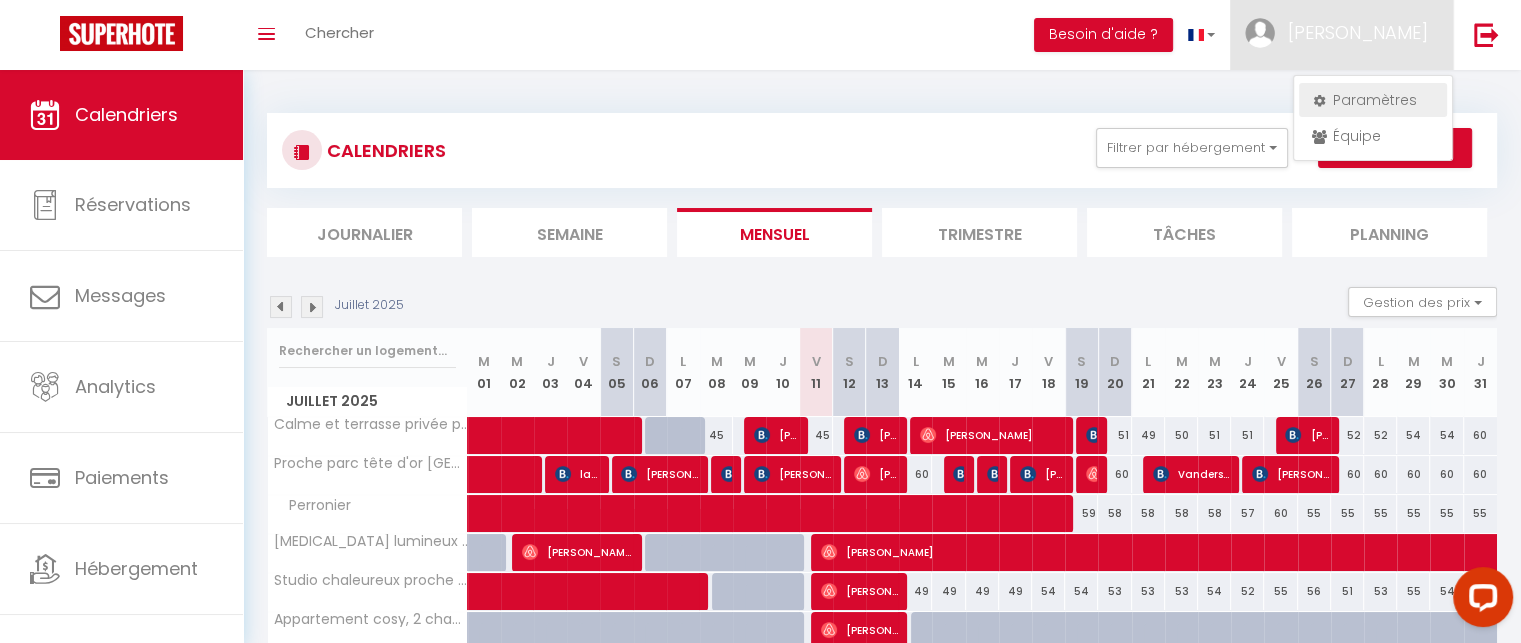 select on "fr" 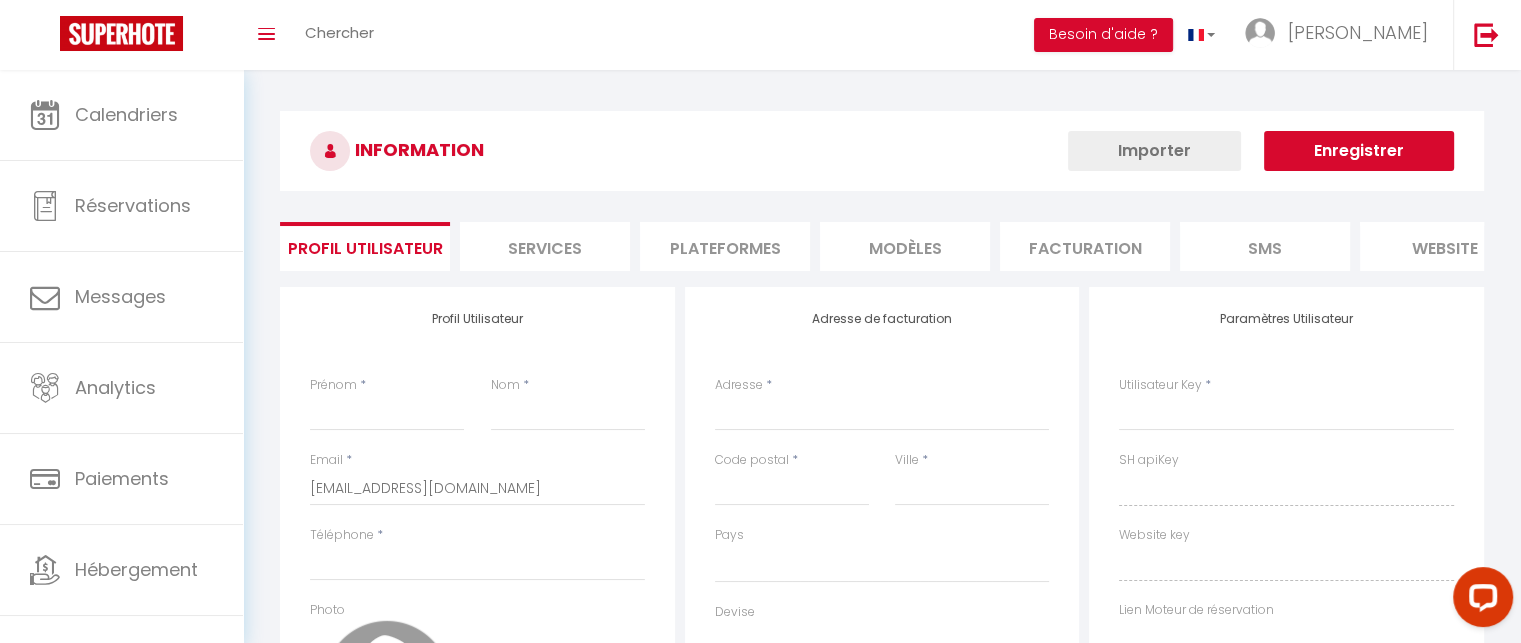select 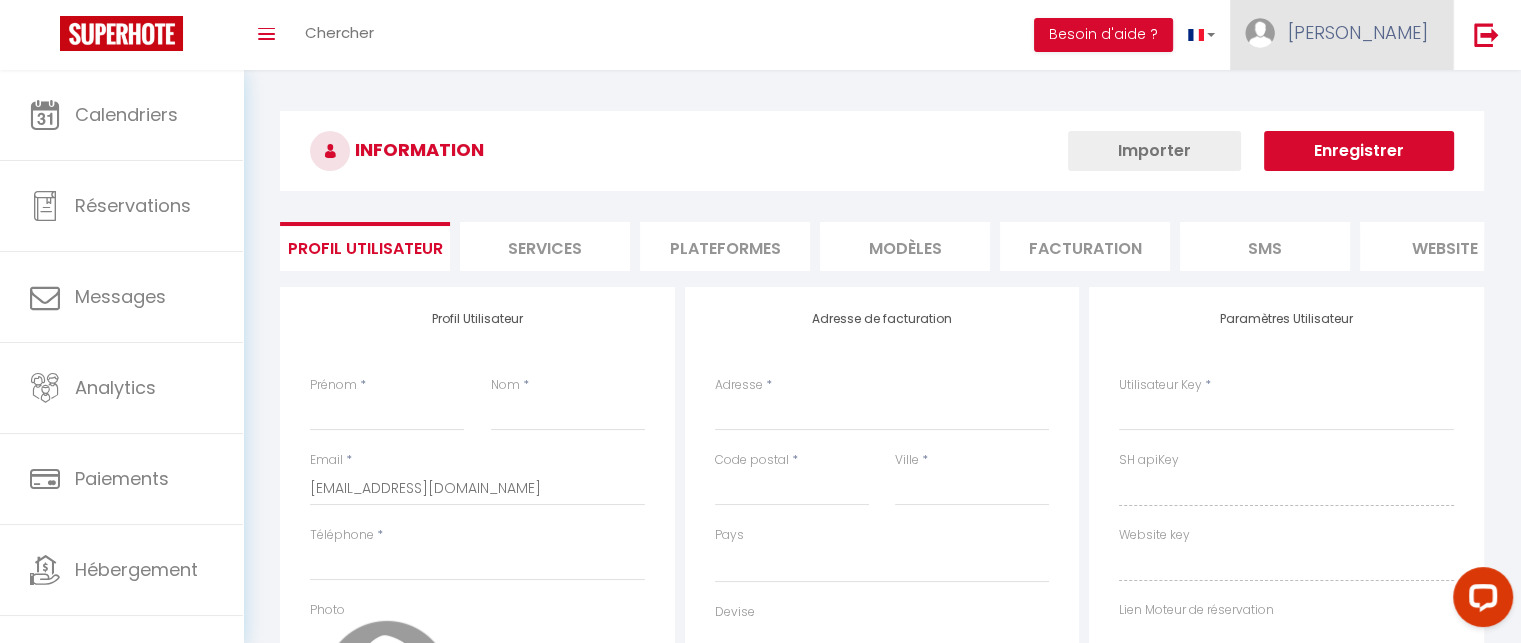 select 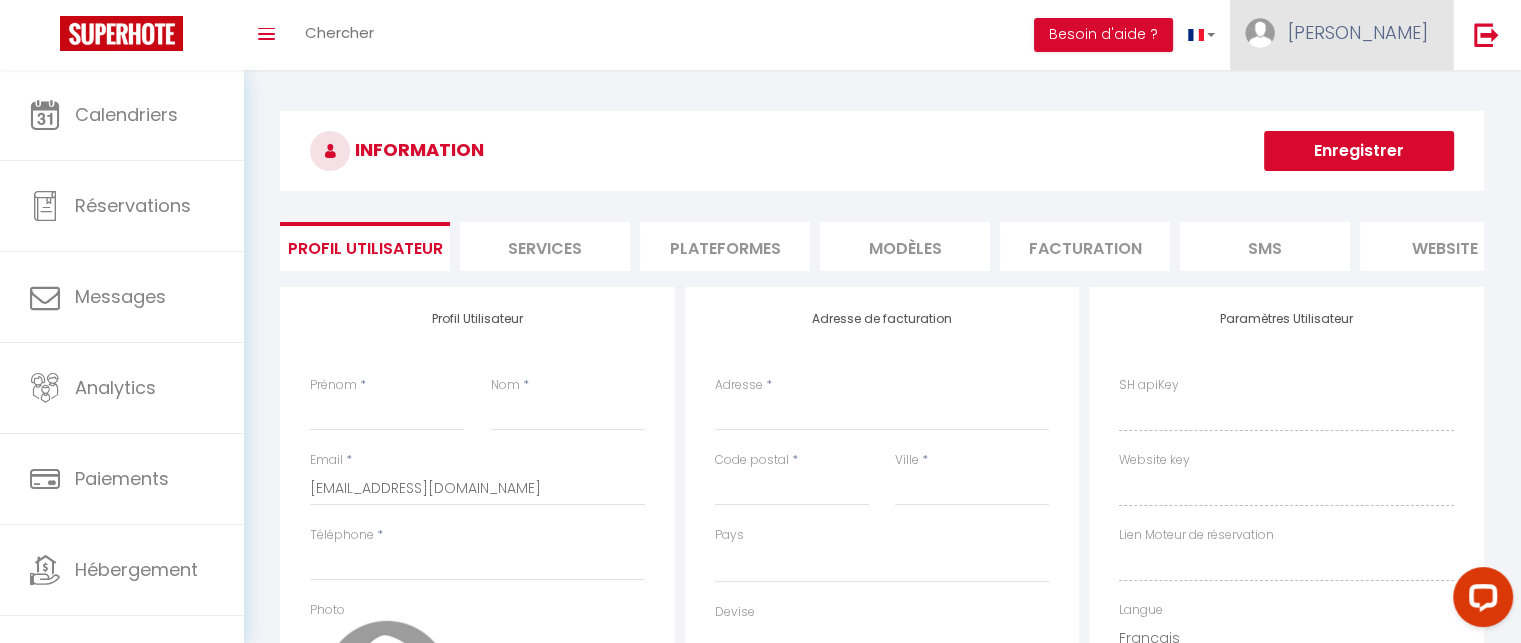select 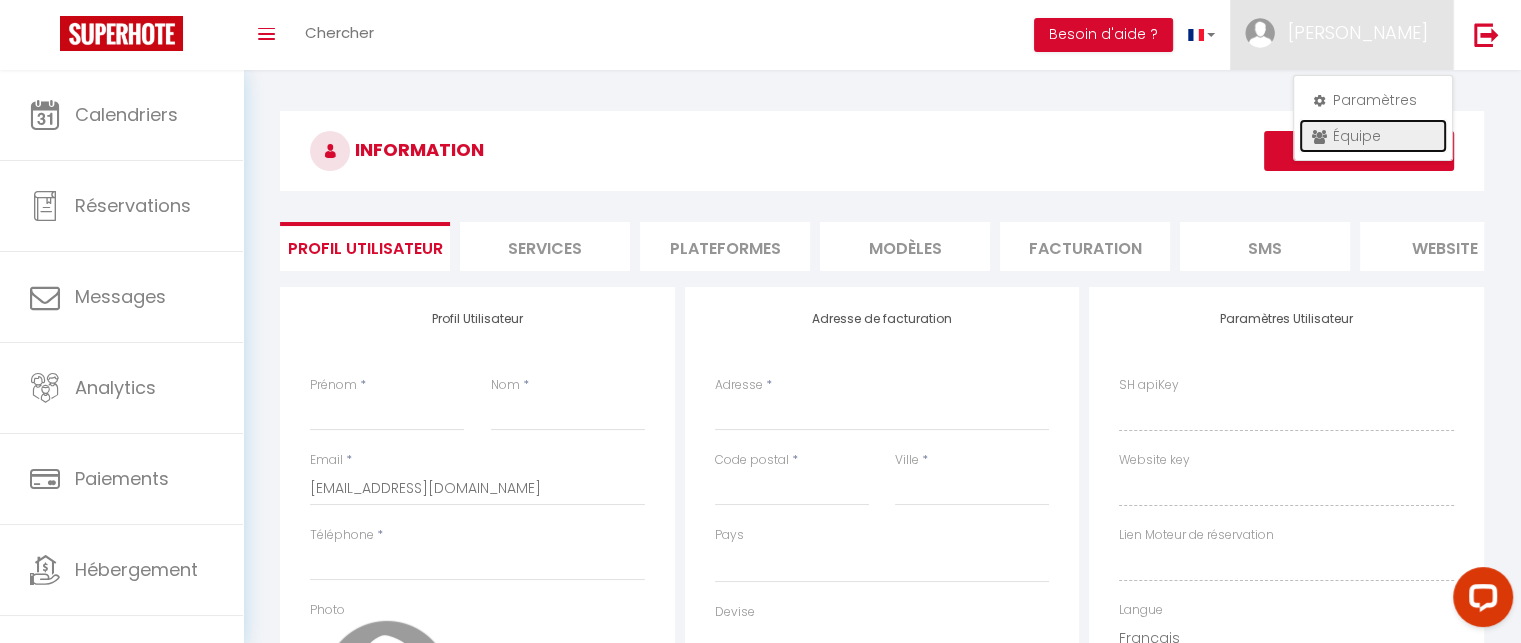 click on "Équipe" at bounding box center [1373, 136] 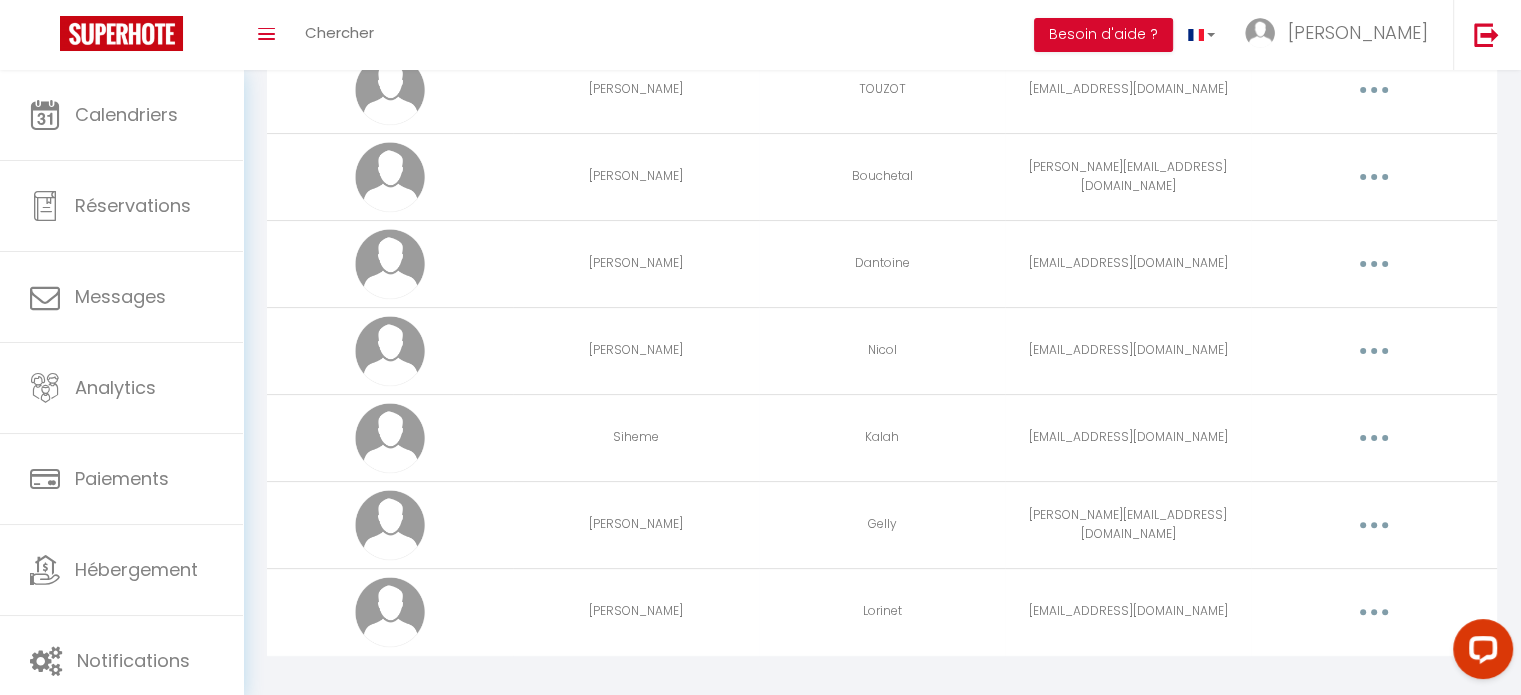 scroll, scrollTop: 460, scrollLeft: 0, axis: vertical 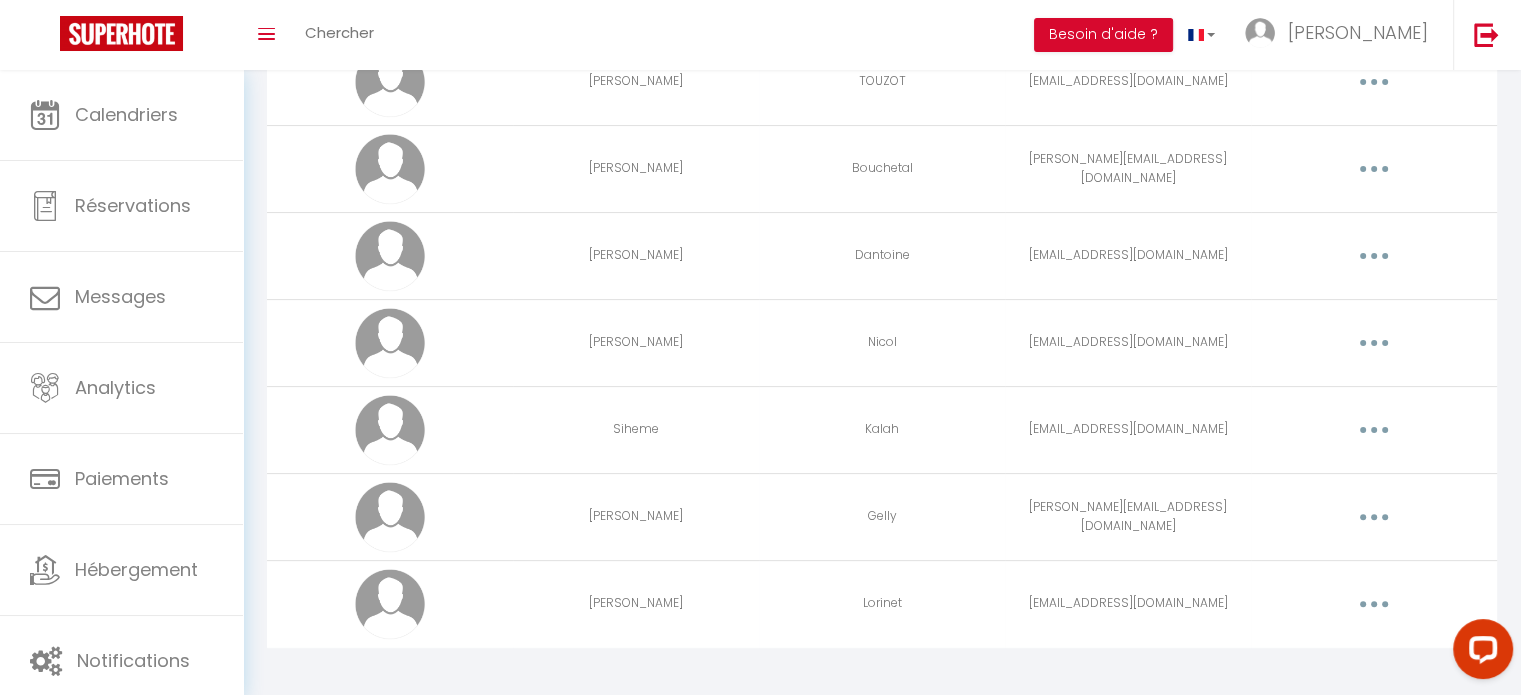 click at bounding box center [1374, 517] 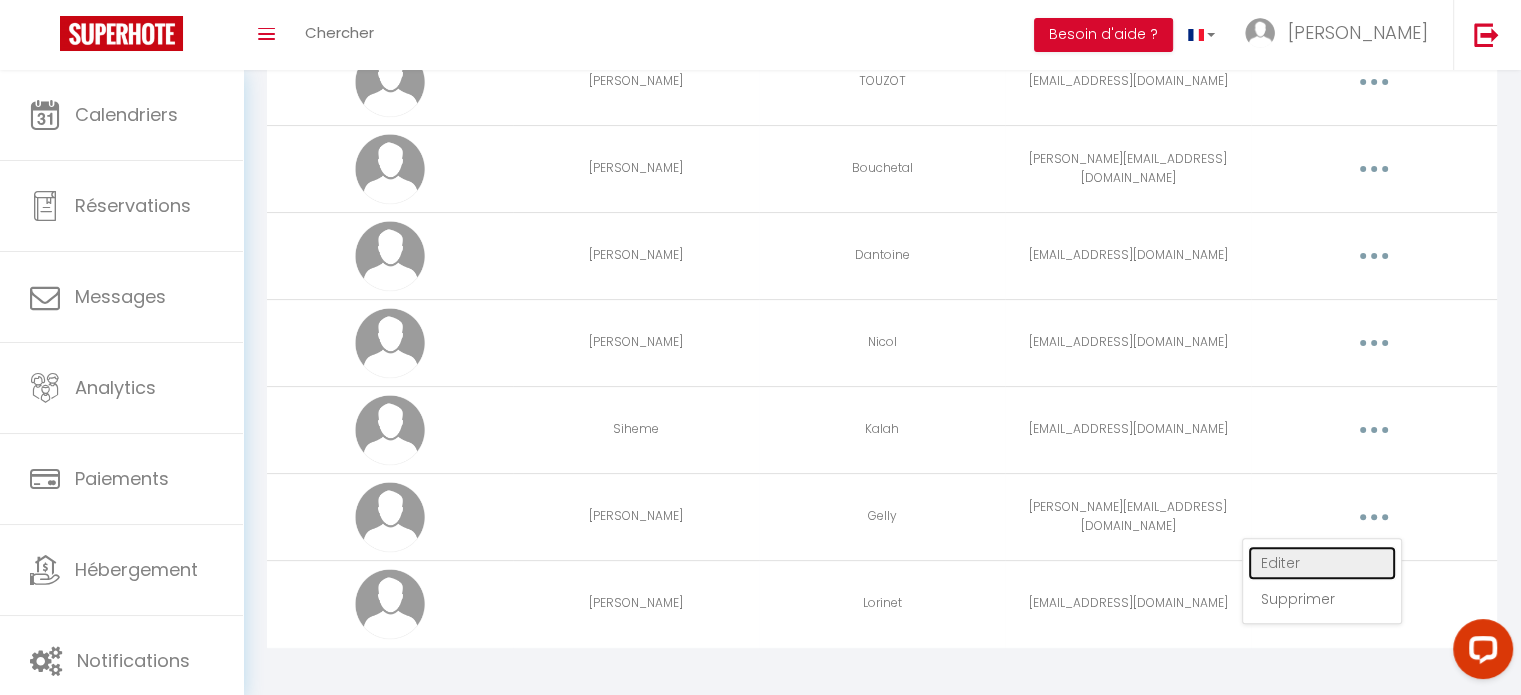 click on "Editer" at bounding box center [1322, 563] 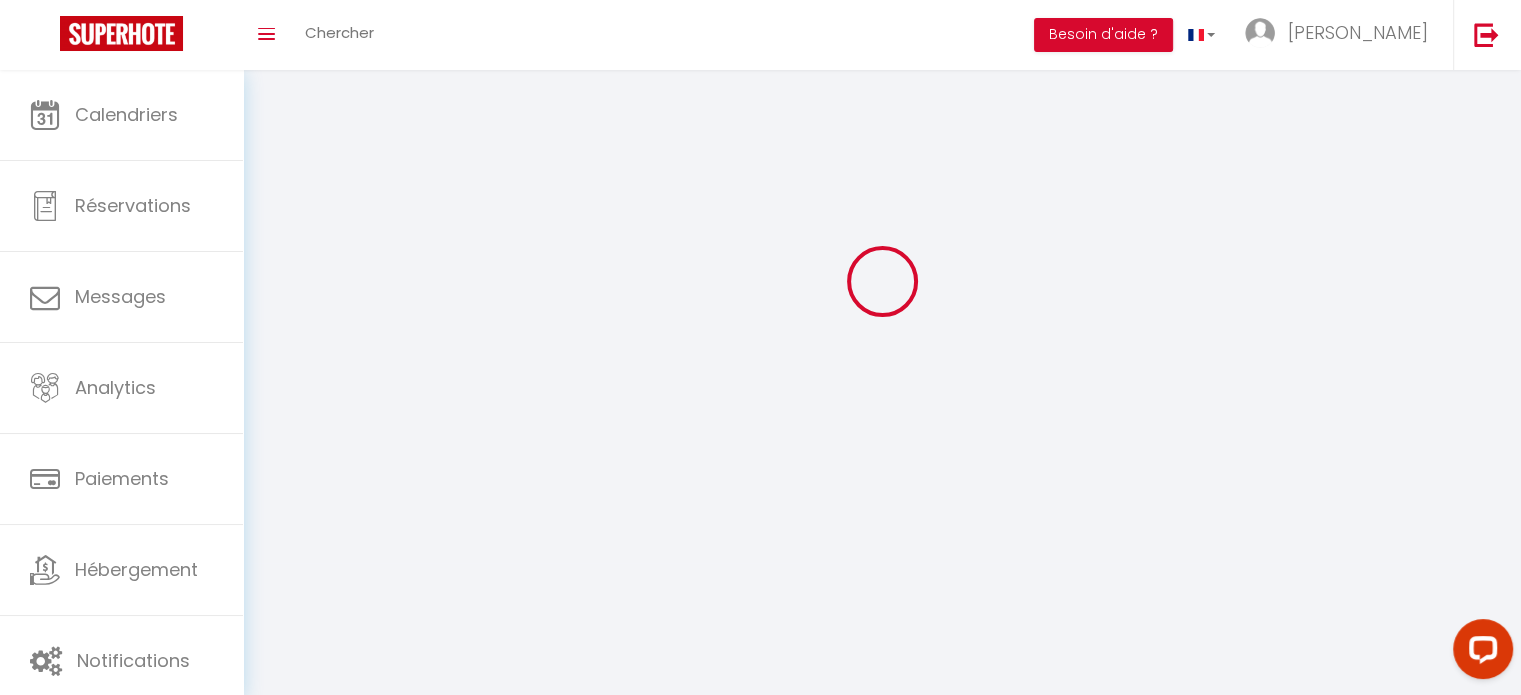 type on "[PERSON_NAME]" 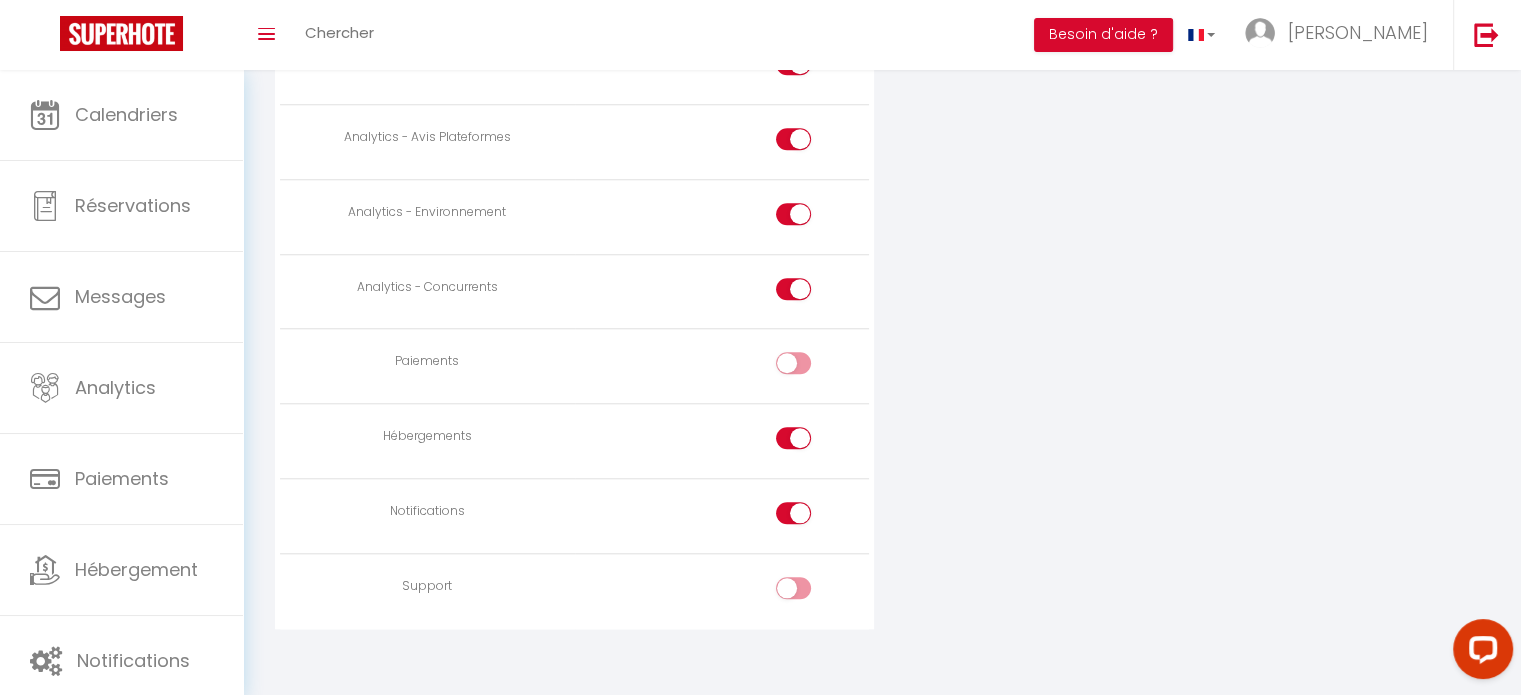 click at bounding box center [793, 363] 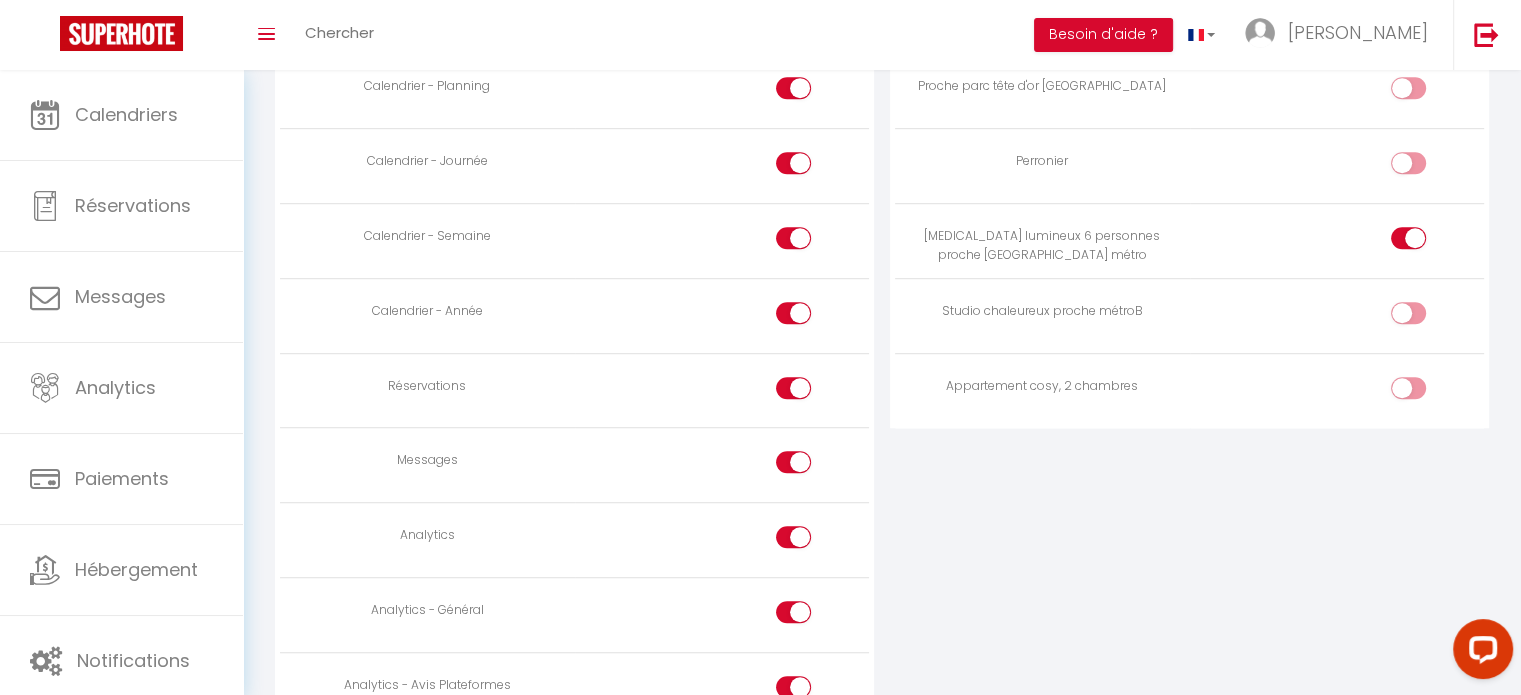 scroll, scrollTop: 0, scrollLeft: 0, axis: both 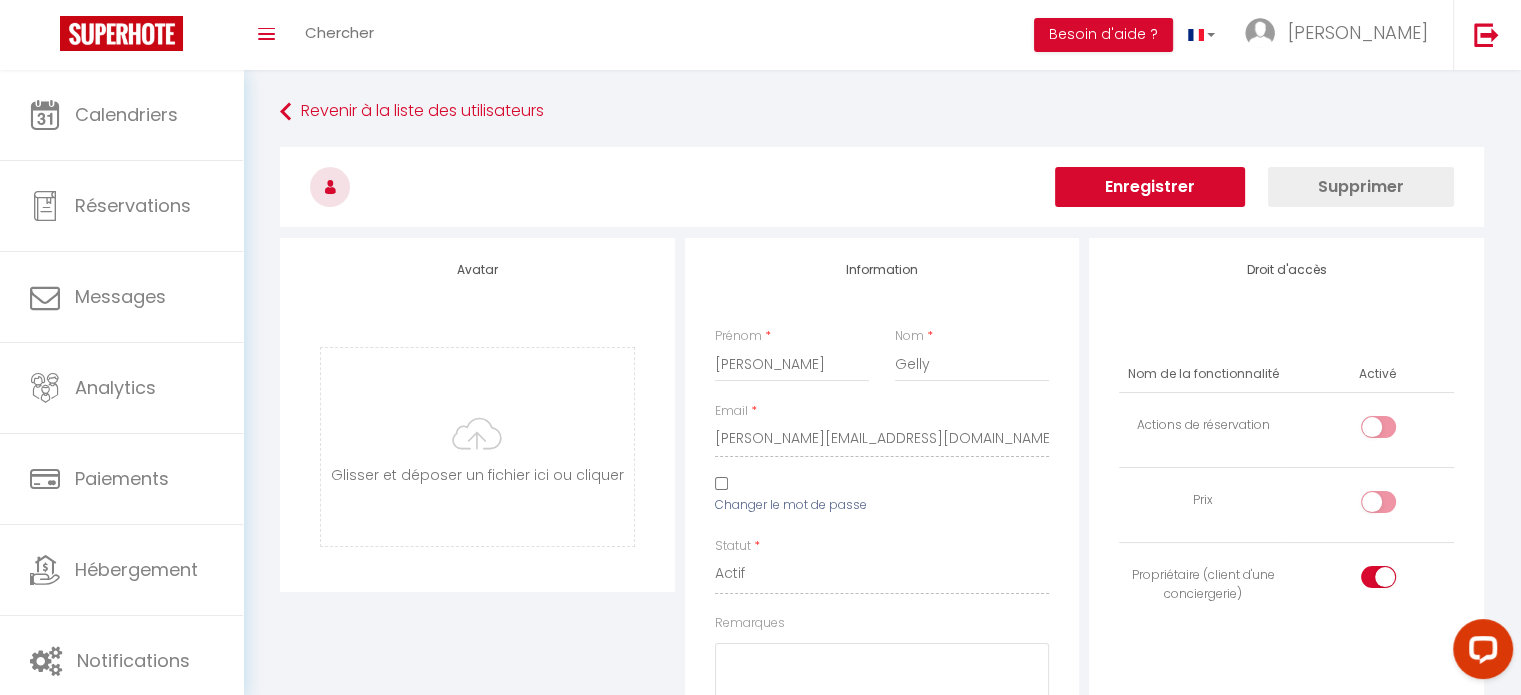 click on "Enregistrer" at bounding box center [1150, 187] 